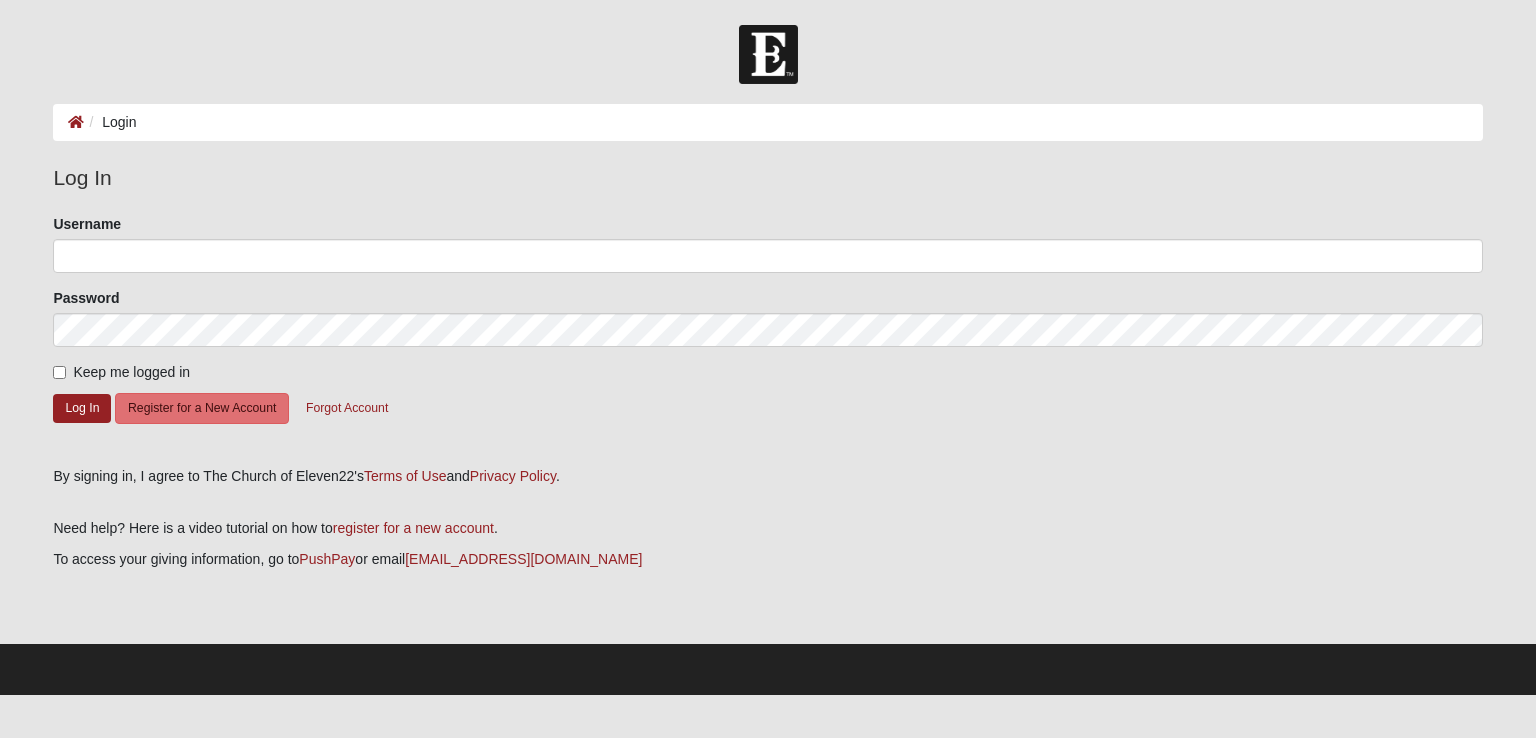 scroll, scrollTop: 0, scrollLeft: 0, axis: both 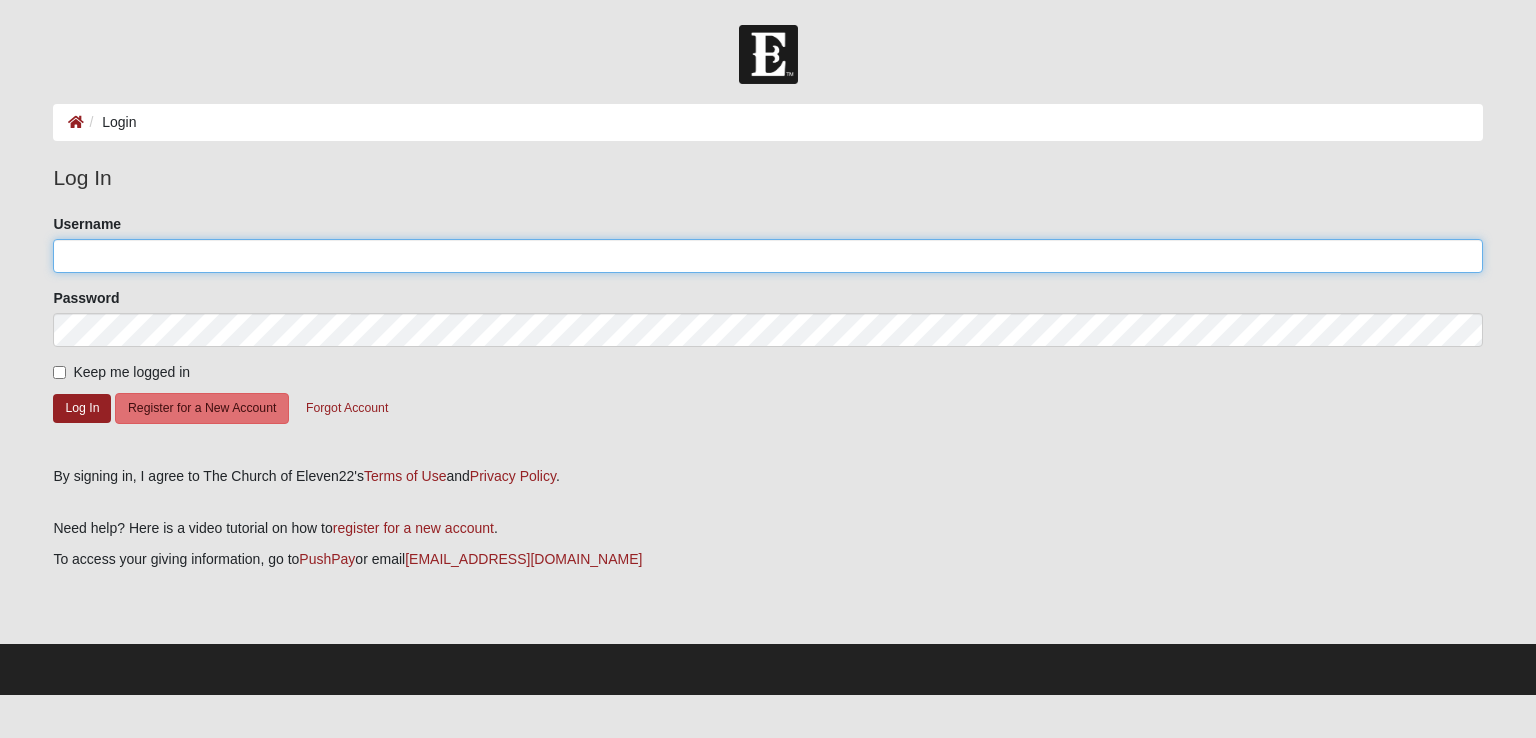 click on "Username" 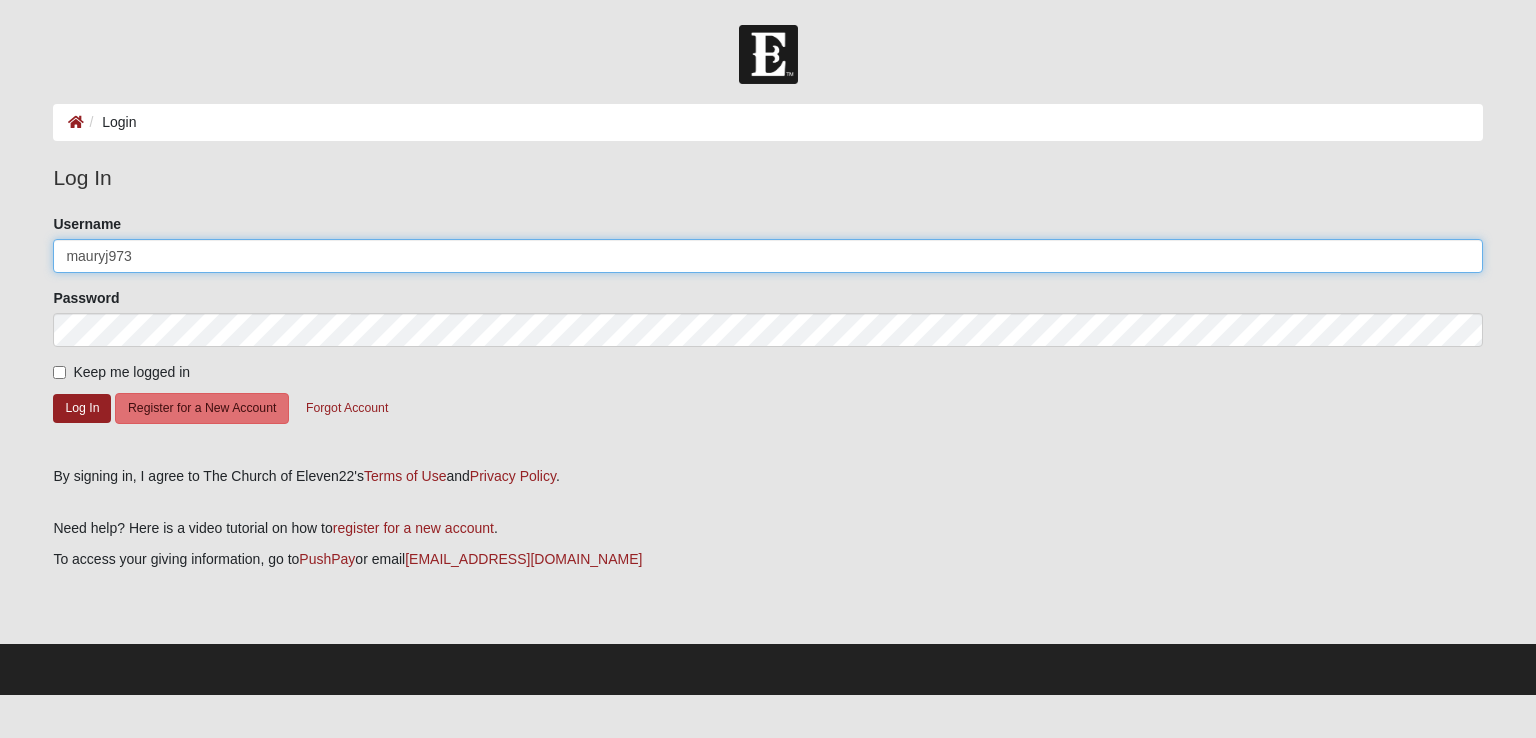 type on "mauryj973" 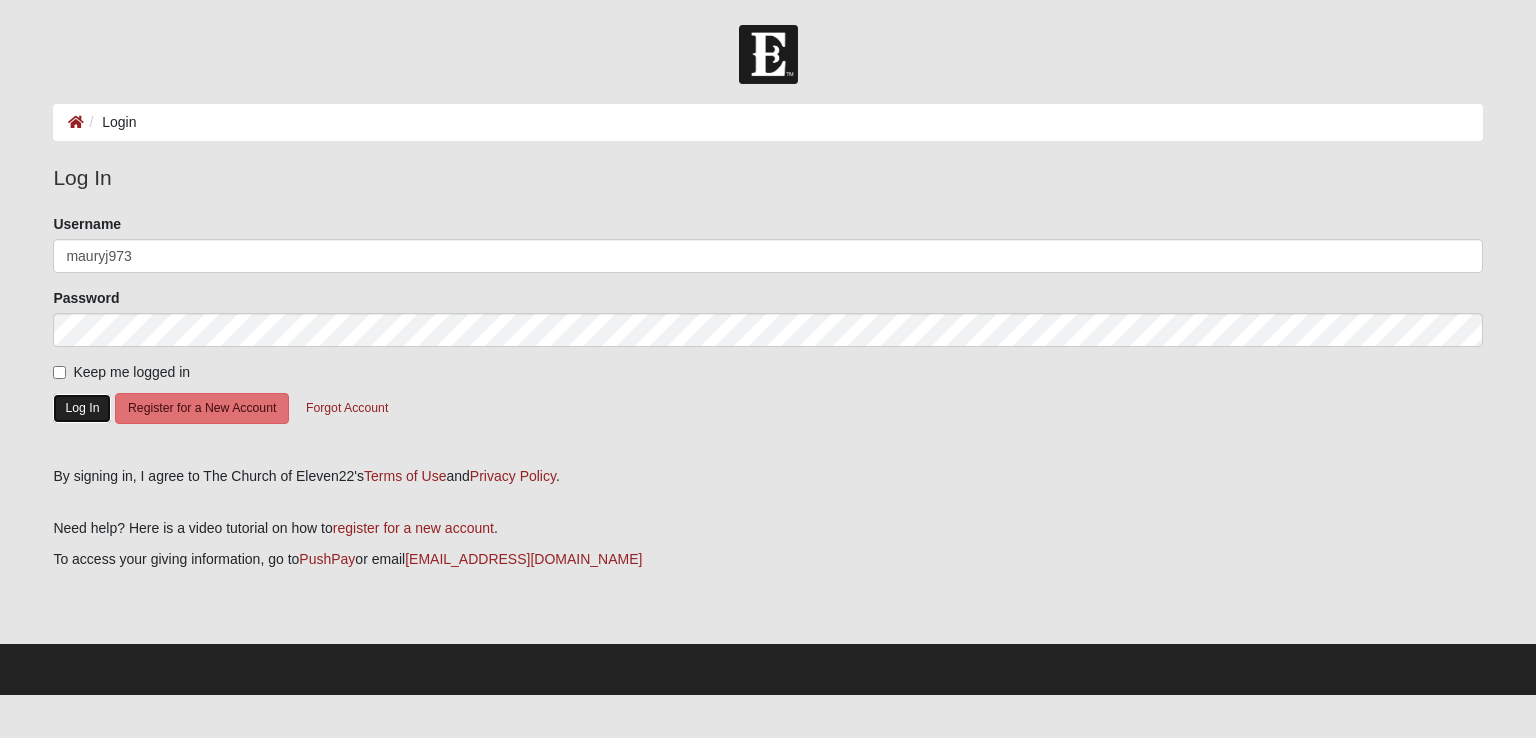 click on "Log In" 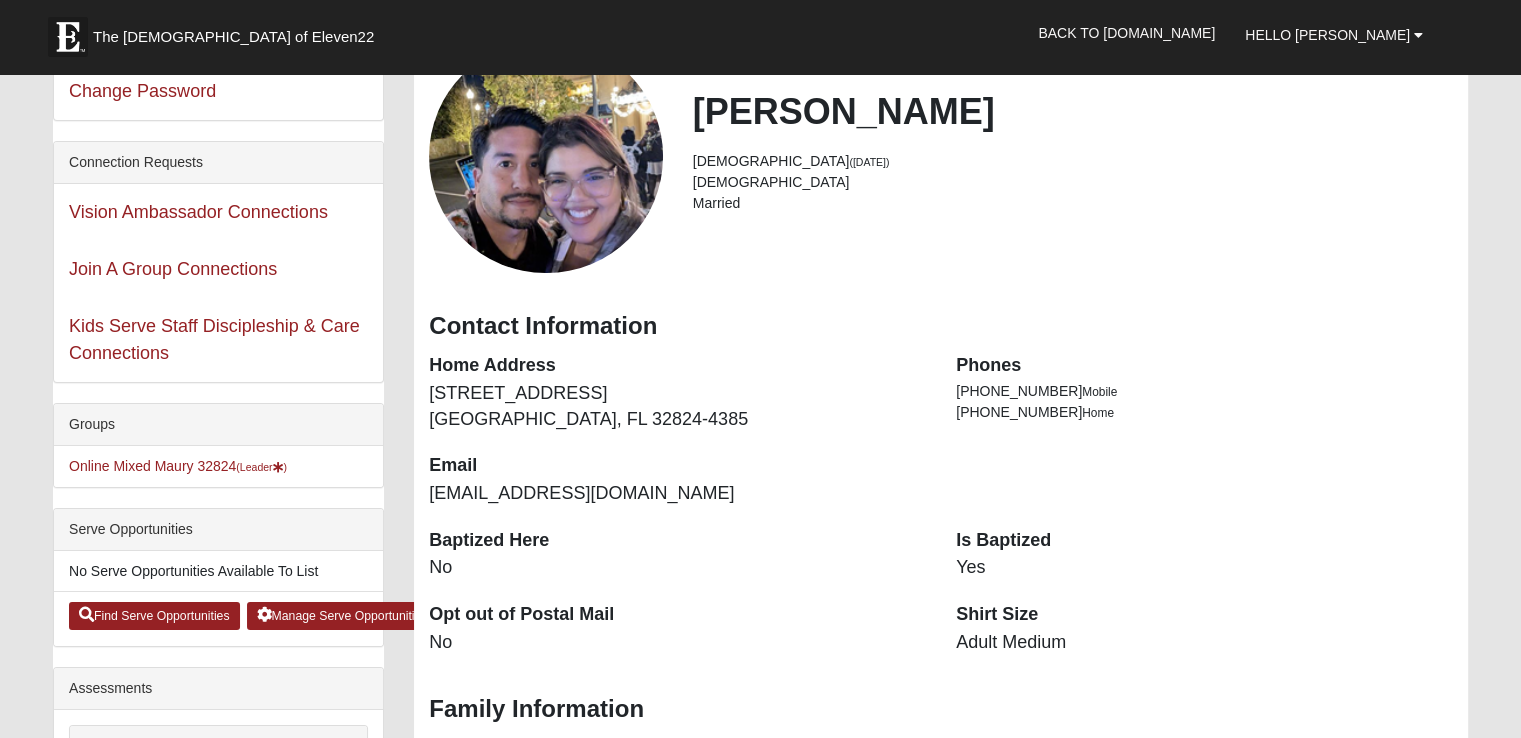 scroll, scrollTop: 154, scrollLeft: 0, axis: vertical 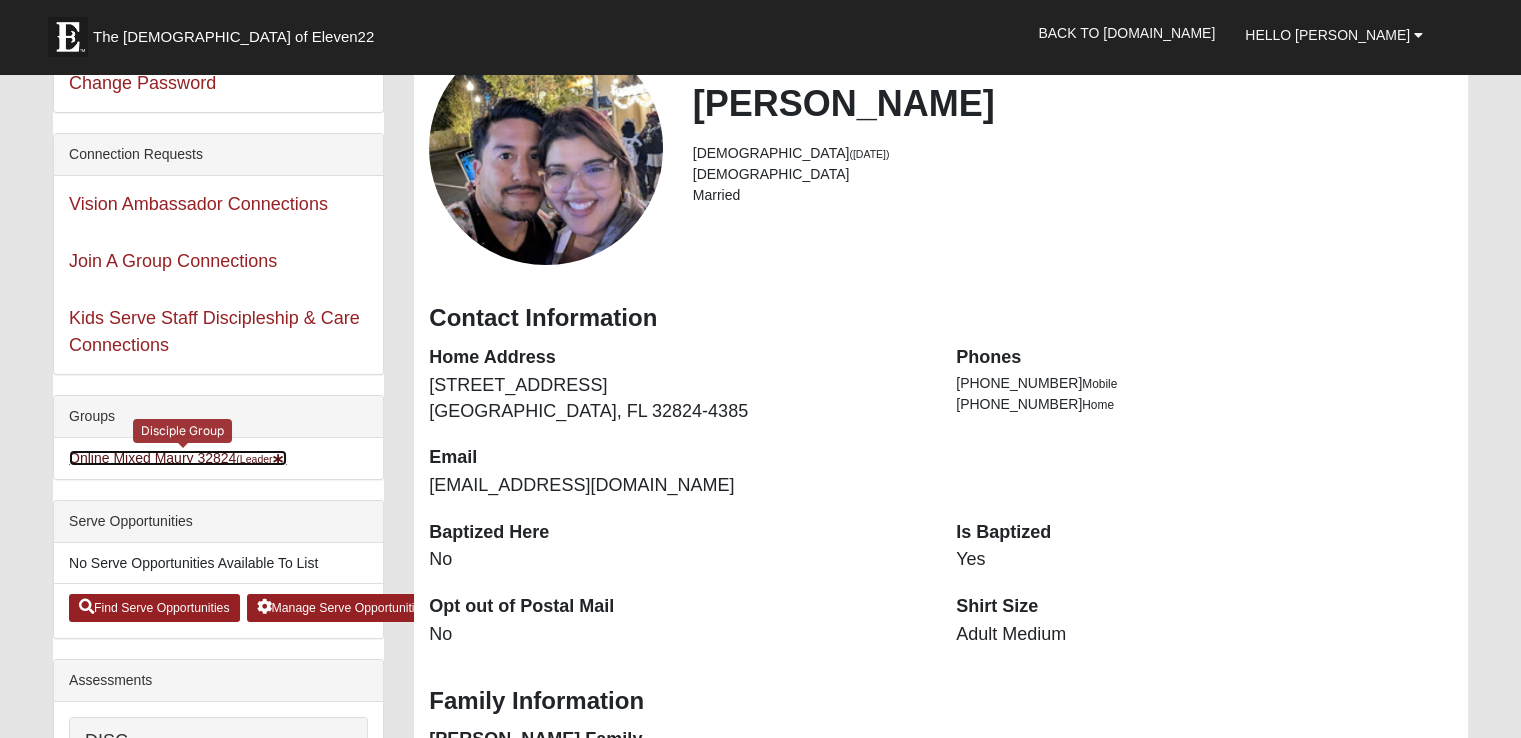 click on "Online Mixed Maury 32824  (Leader
)" at bounding box center [178, 458] 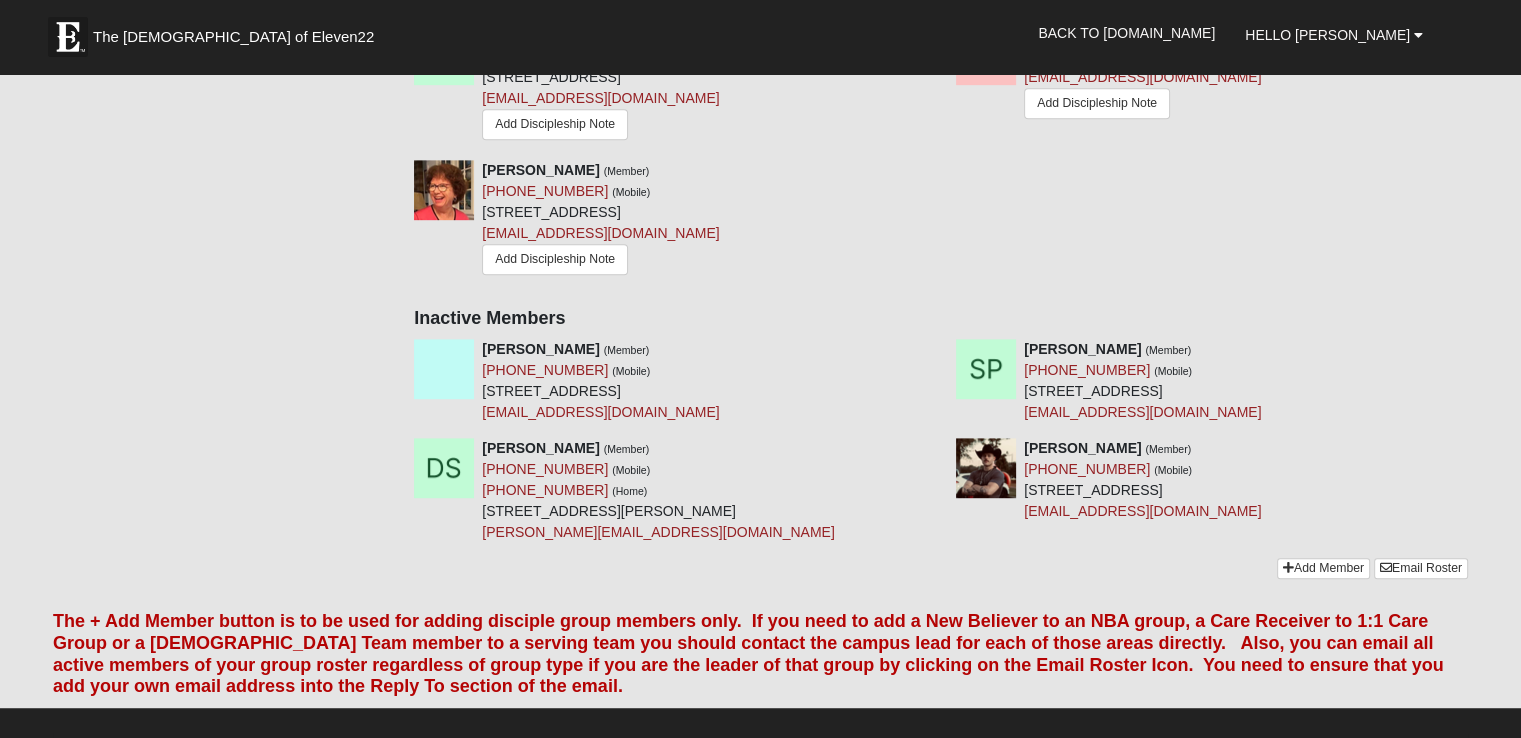 scroll, scrollTop: 1082, scrollLeft: 0, axis: vertical 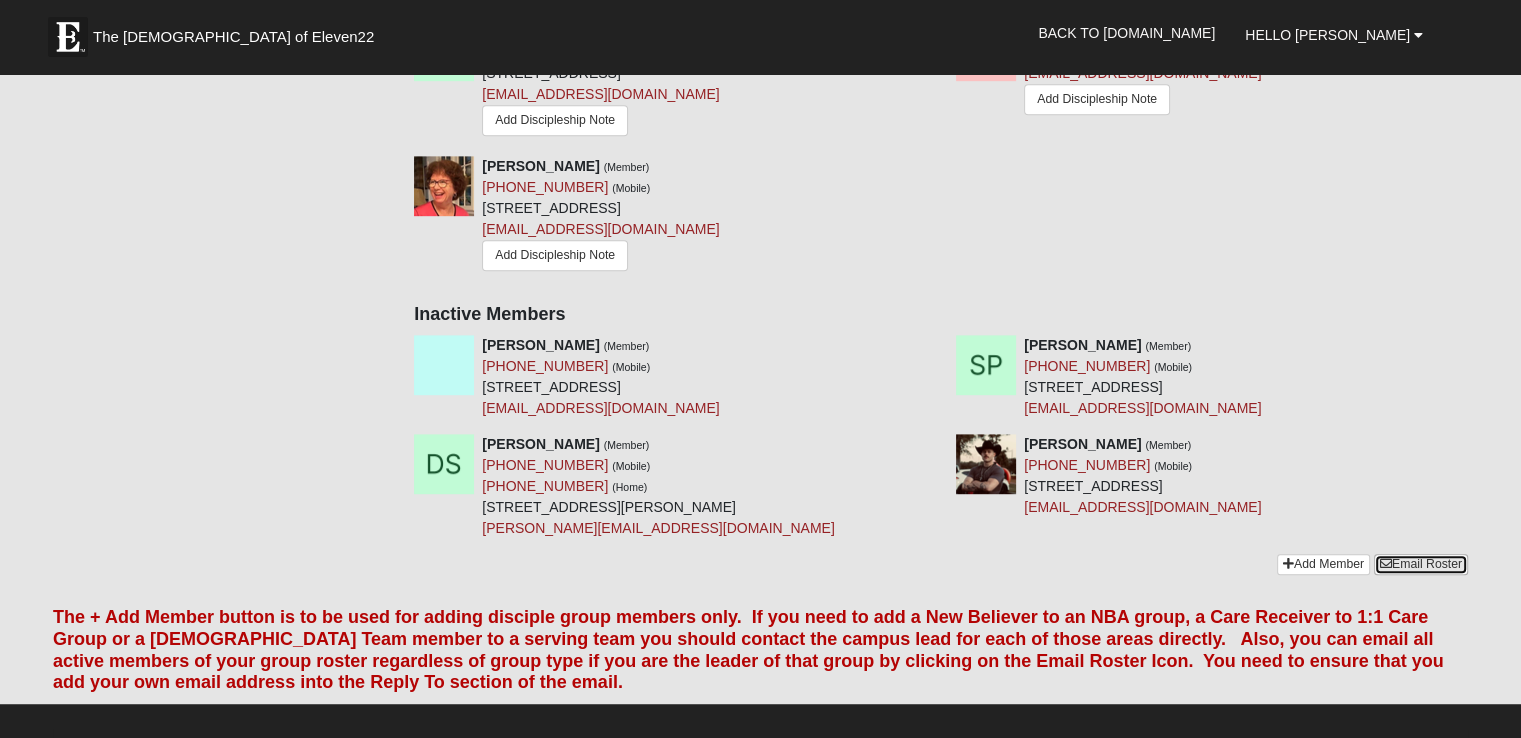click on "Email Roster" at bounding box center [1421, 564] 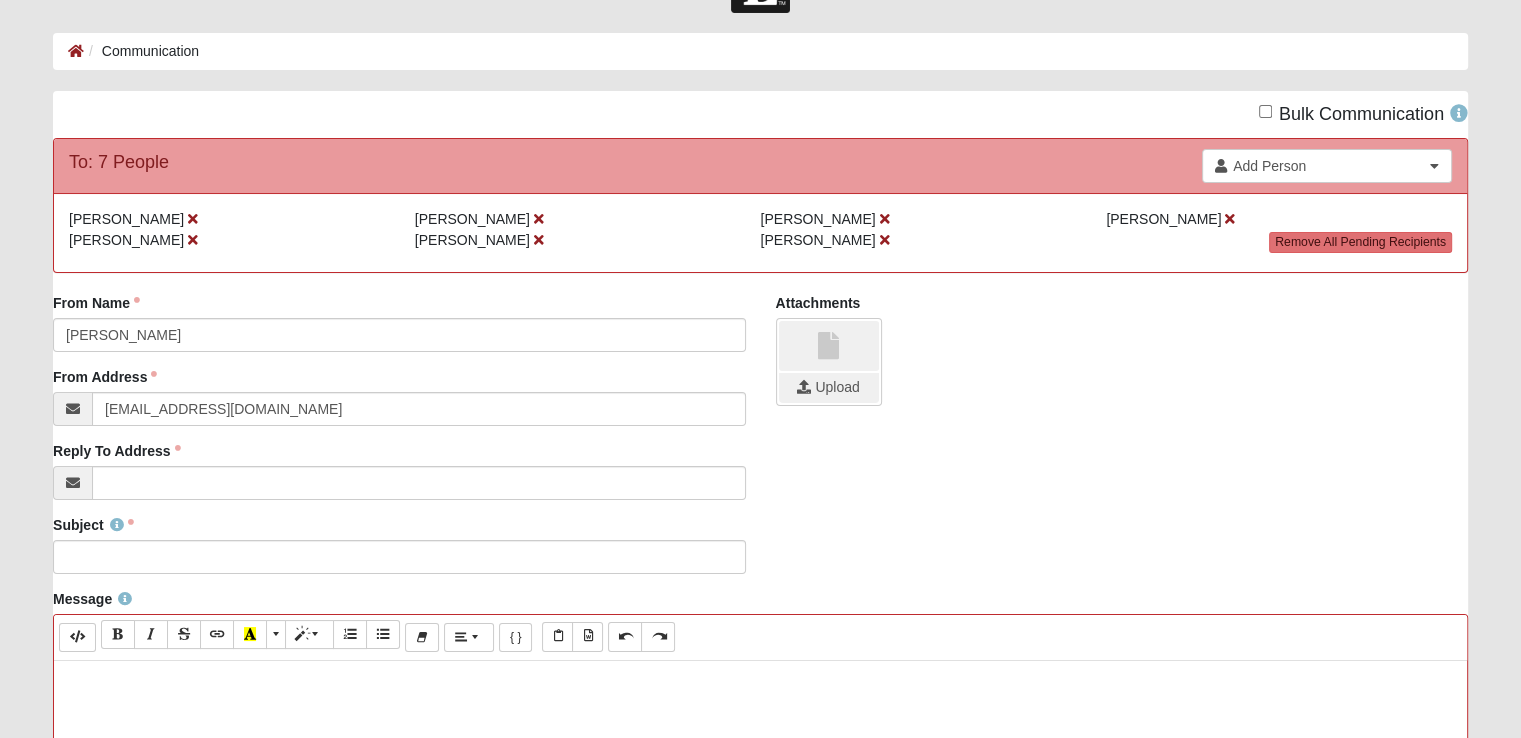 scroll, scrollTop: 74, scrollLeft: 0, axis: vertical 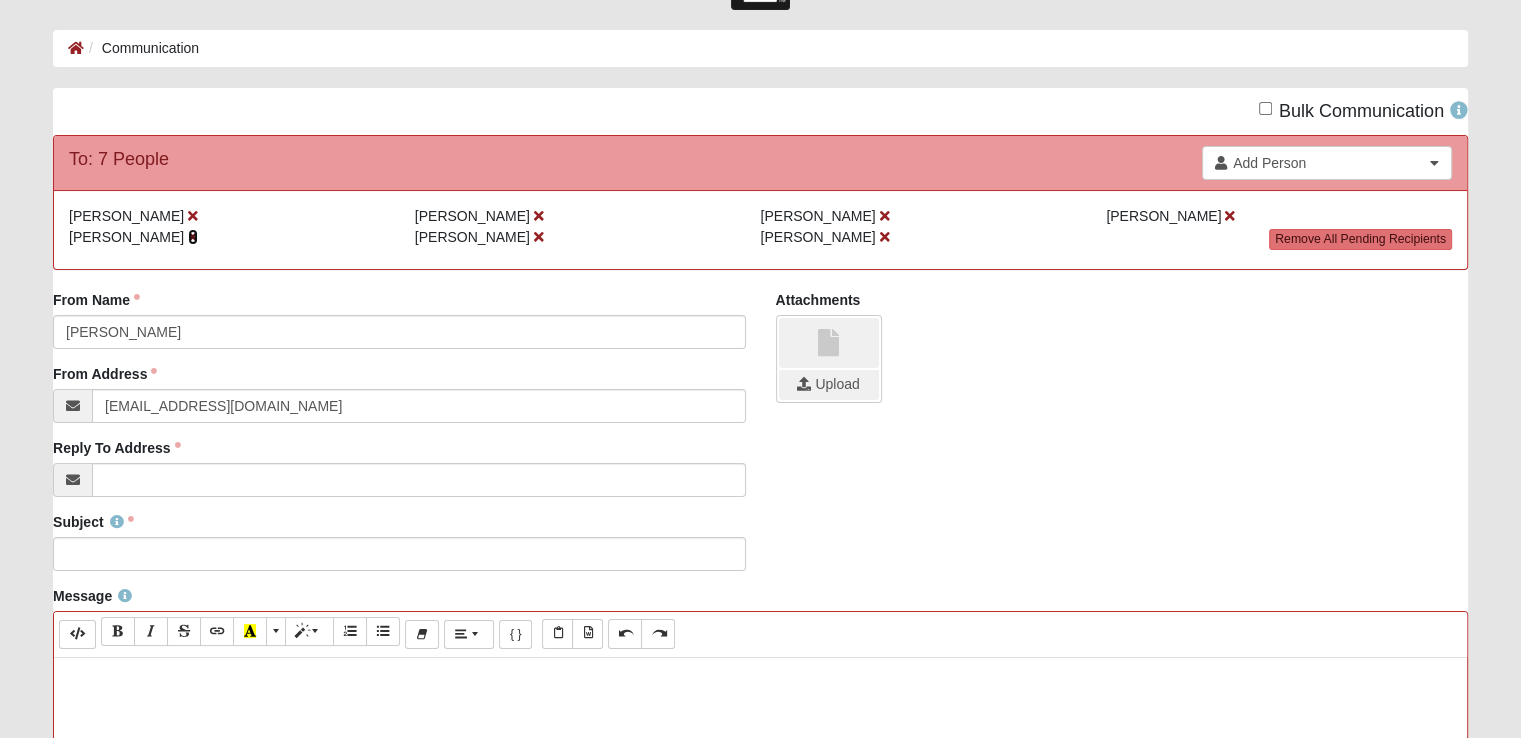 click at bounding box center (193, 237) 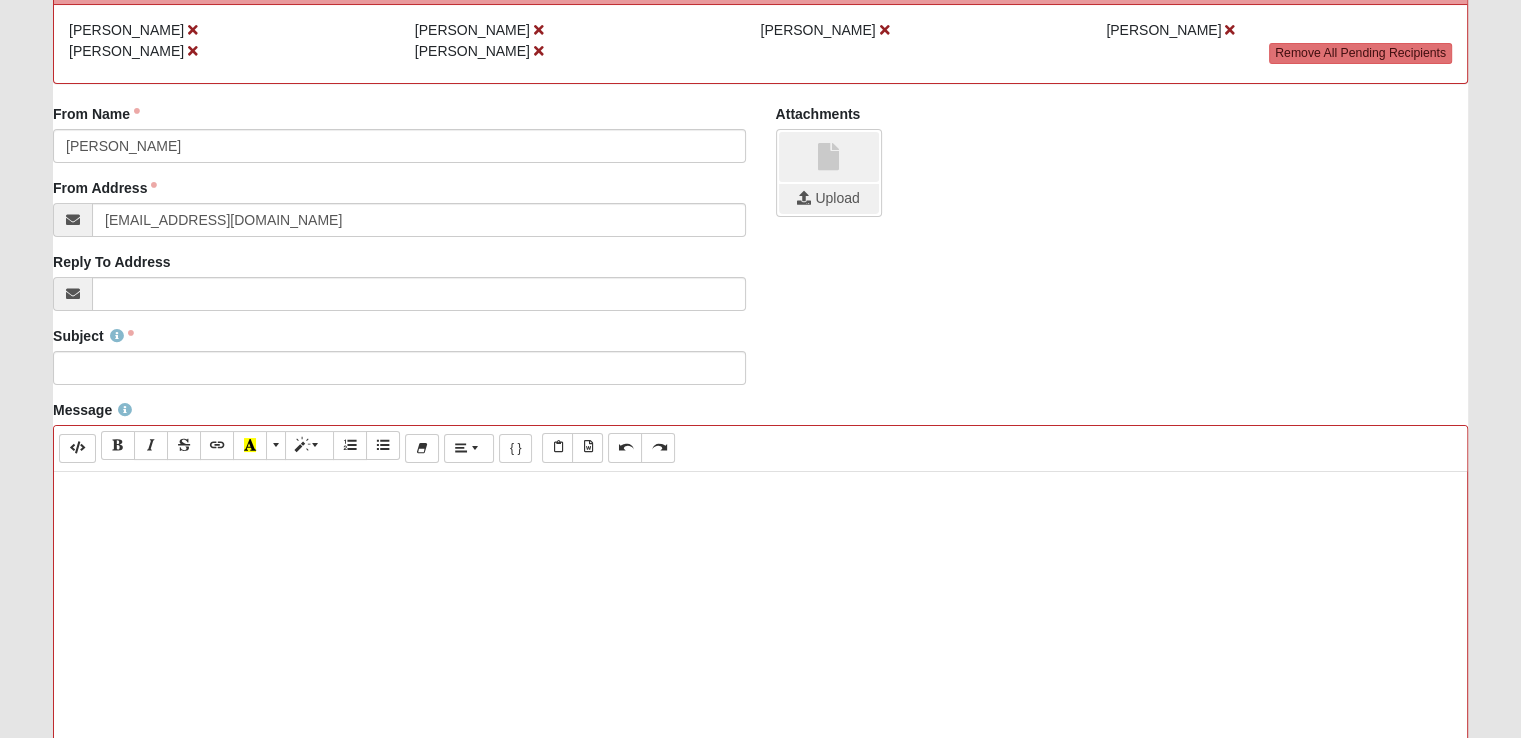 scroll, scrollTop: 264, scrollLeft: 0, axis: vertical 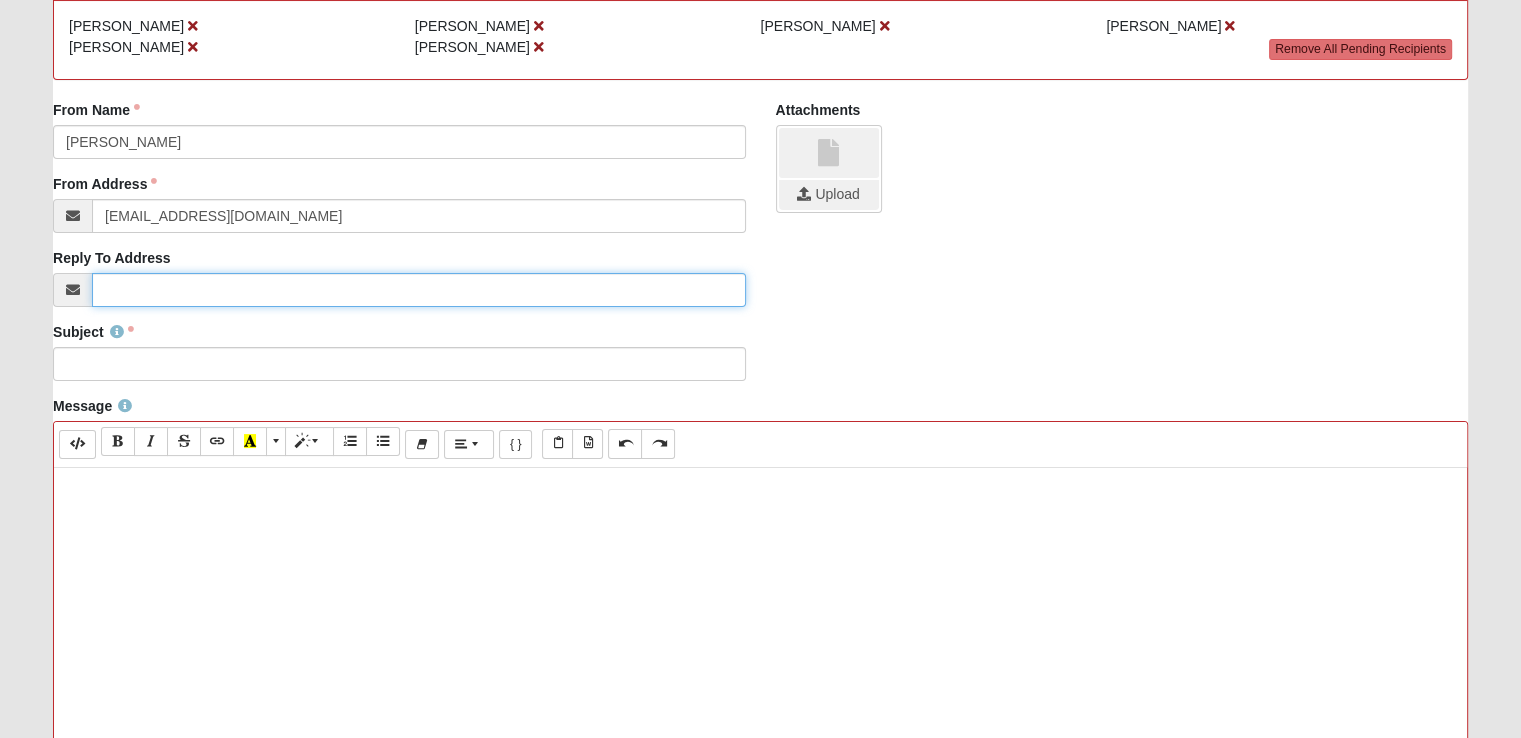click on "Reply To Address" at bounding box center [418, 290] 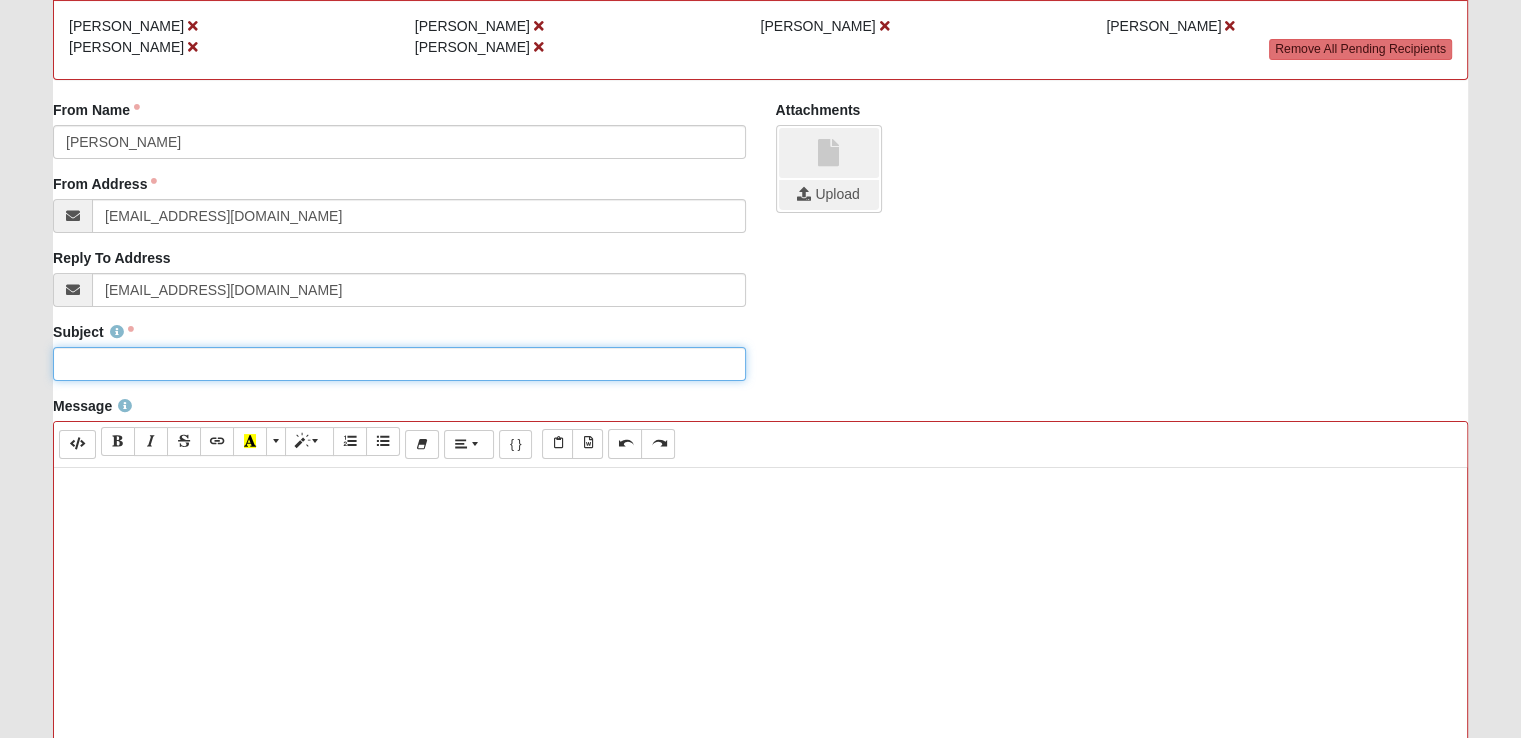 click on "Subject" at bounding box center (399, 364) 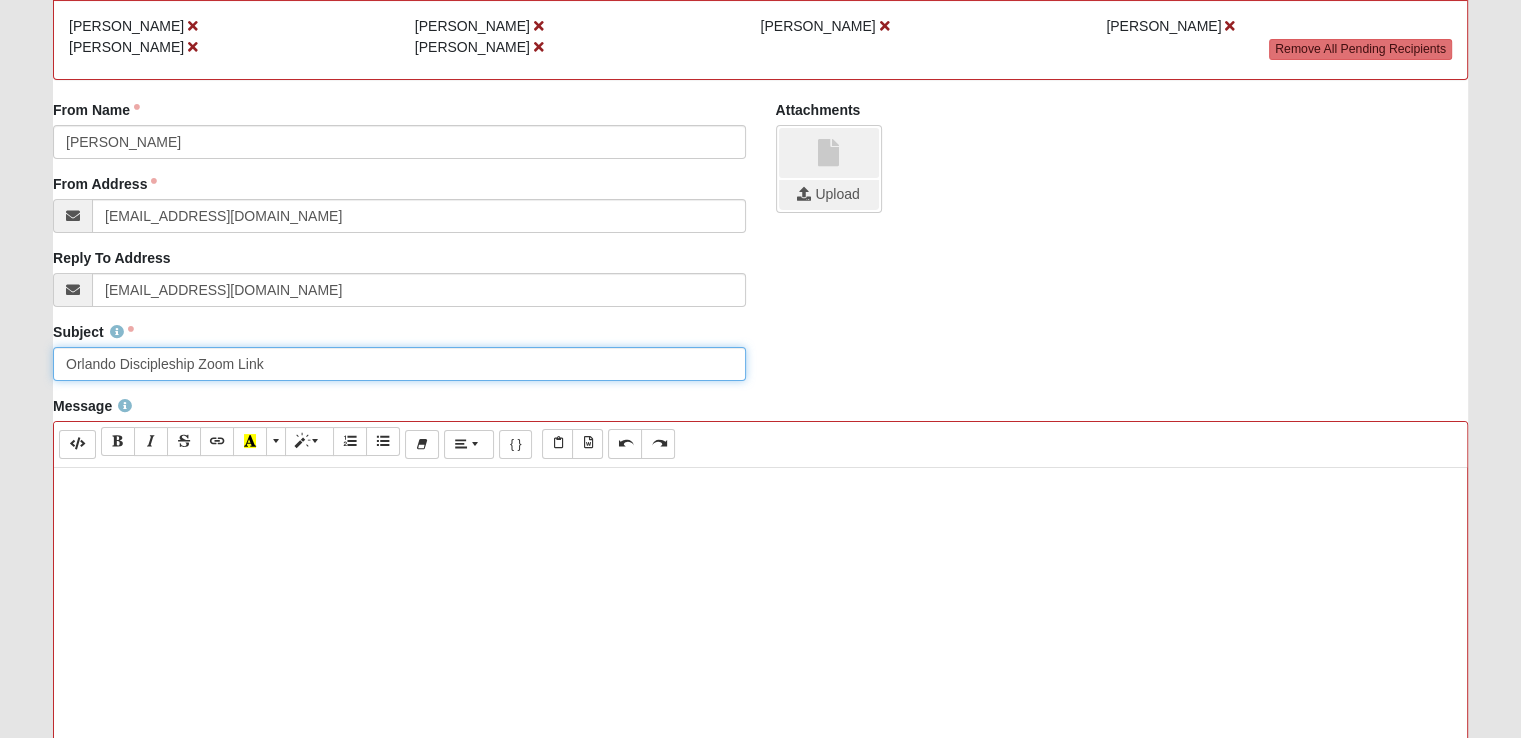 type on "Orlando Discipleship Zoom Link" 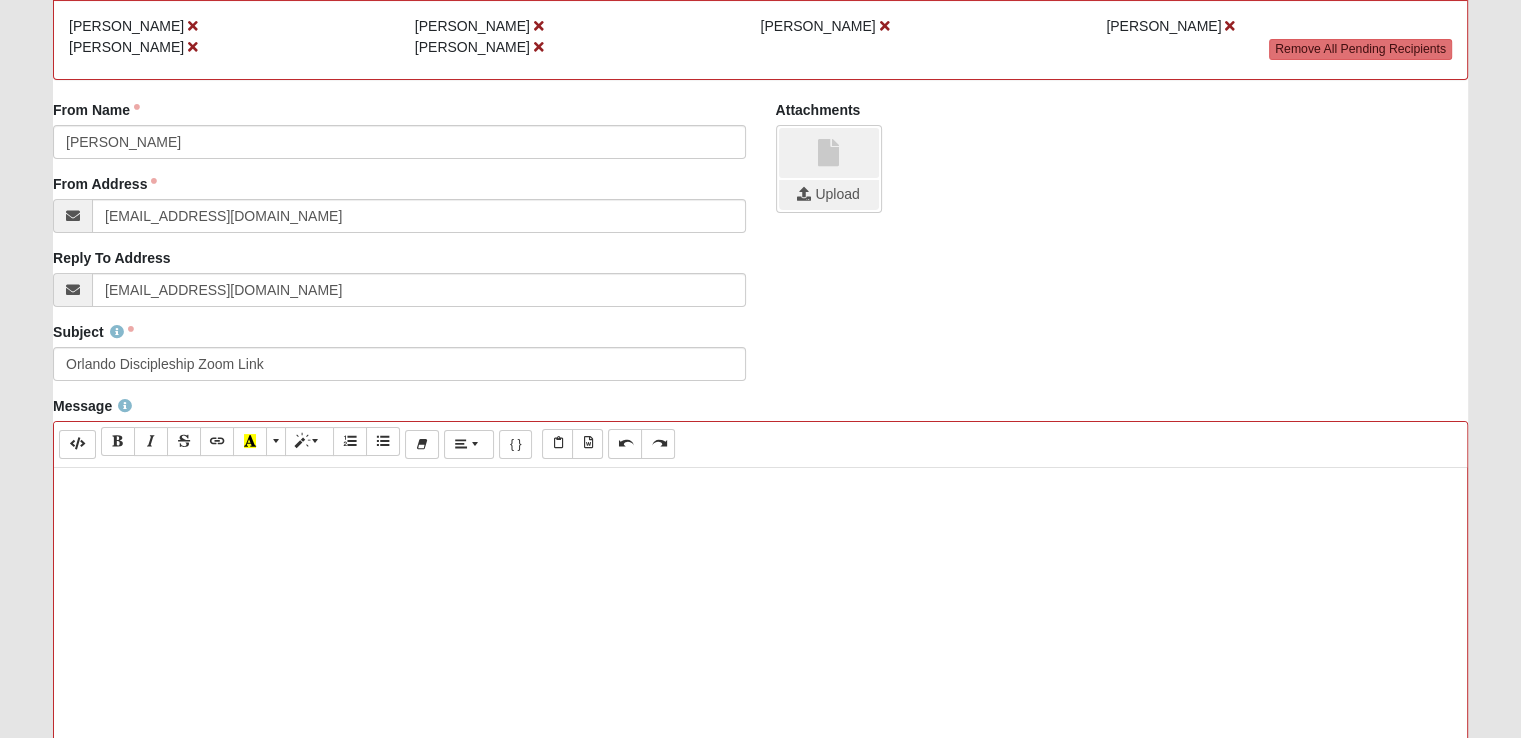 click at bounding box center [760, 768] 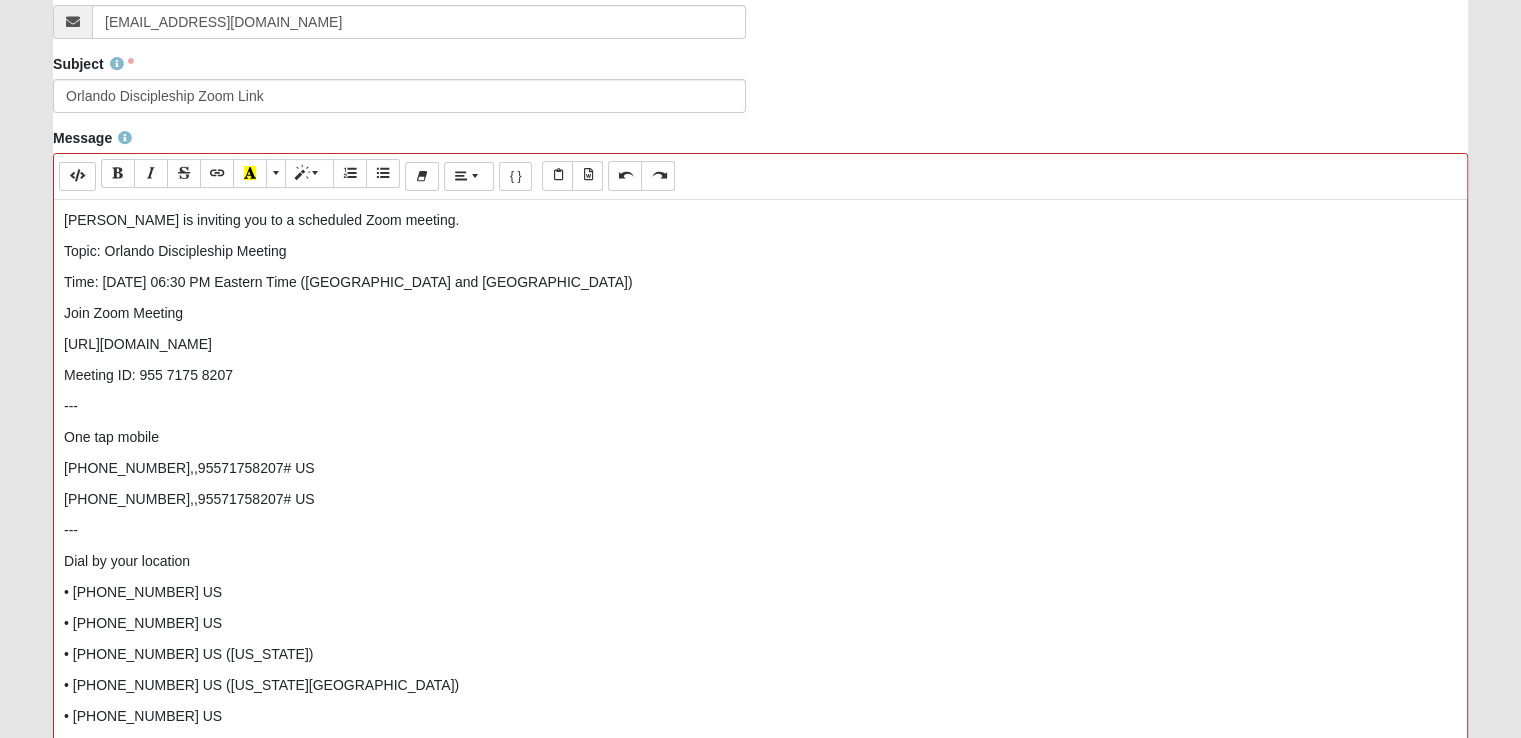 scroll, scrollTop: 832, scrollLeft: 0, axis: vertical 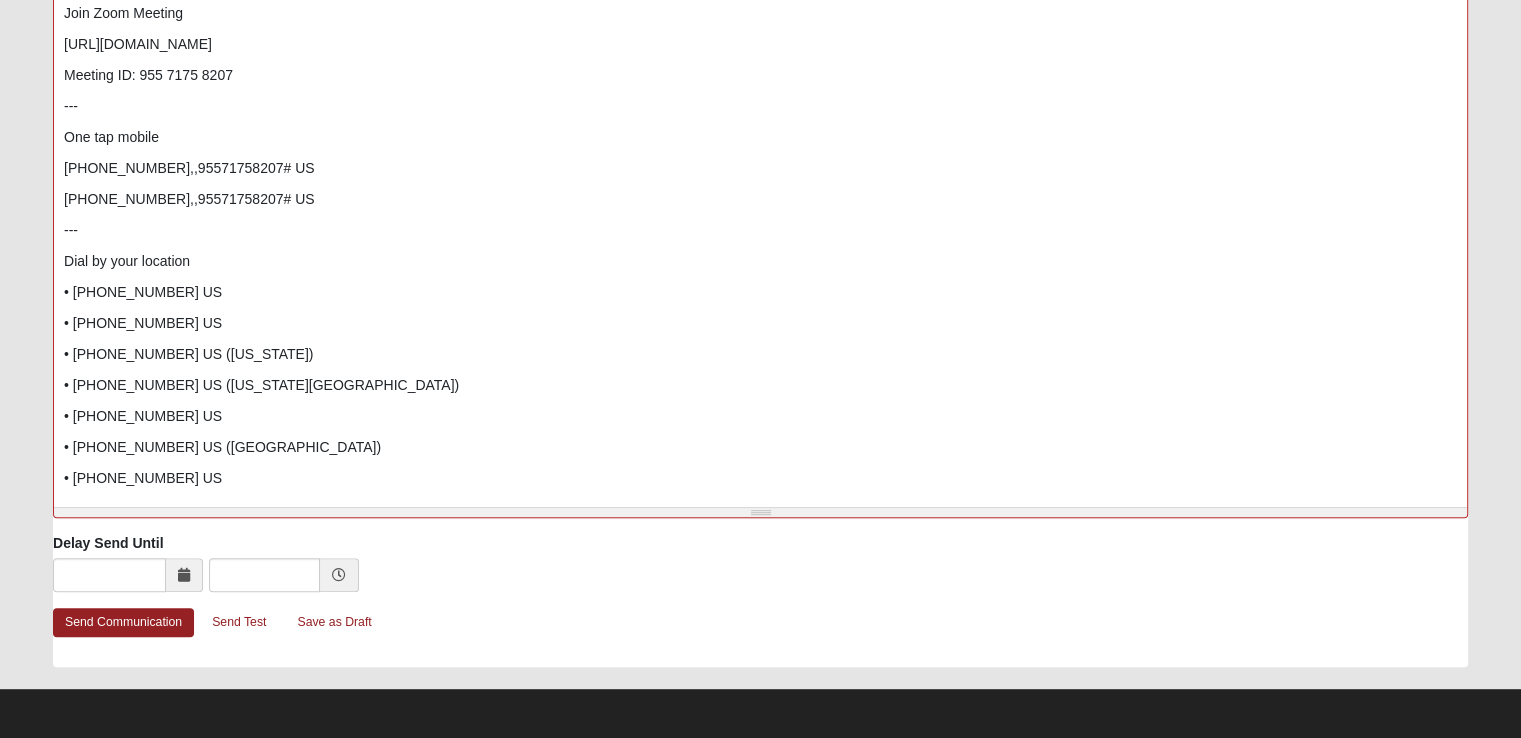 click at bounding box center (184, 575) 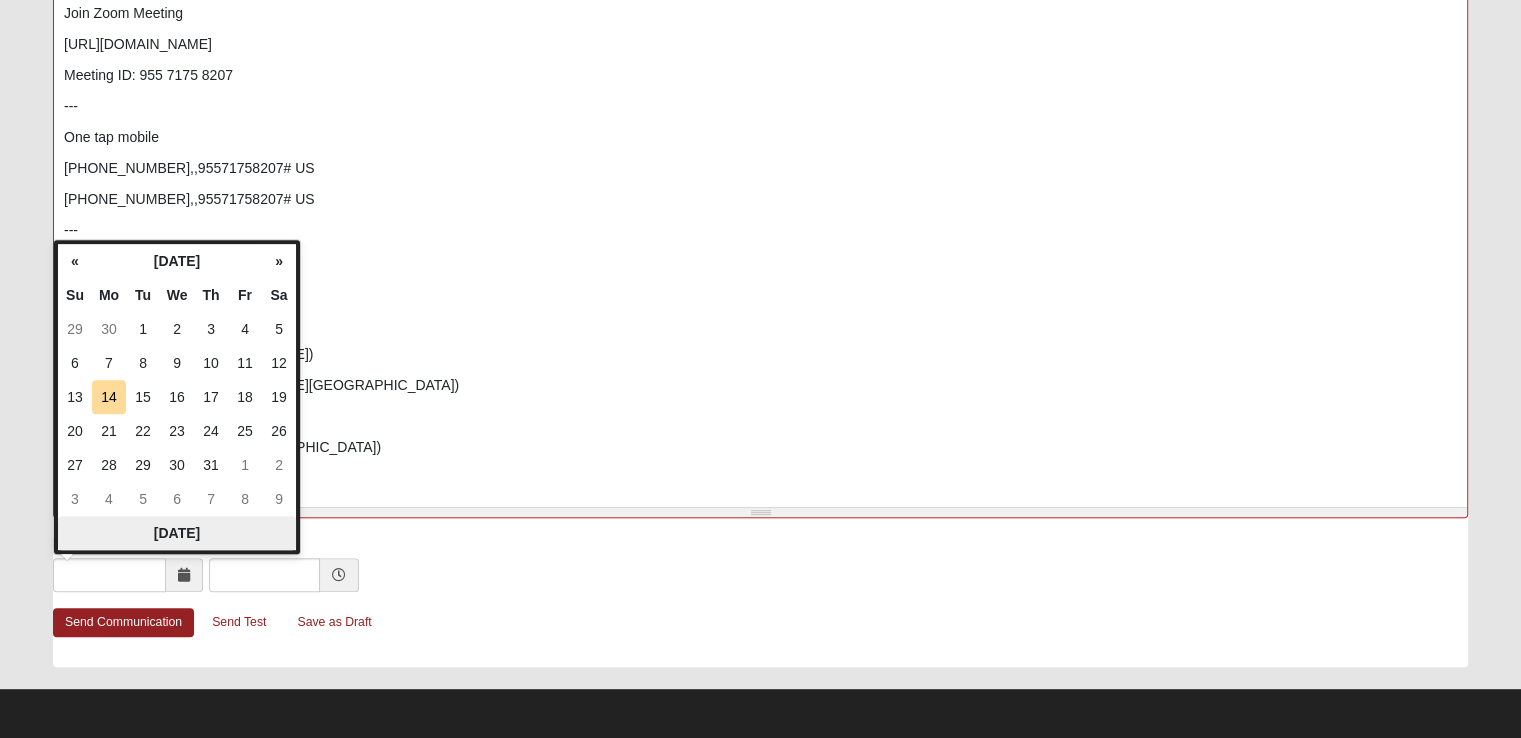 click on "[DATE]" at bounding box center [177, 533] 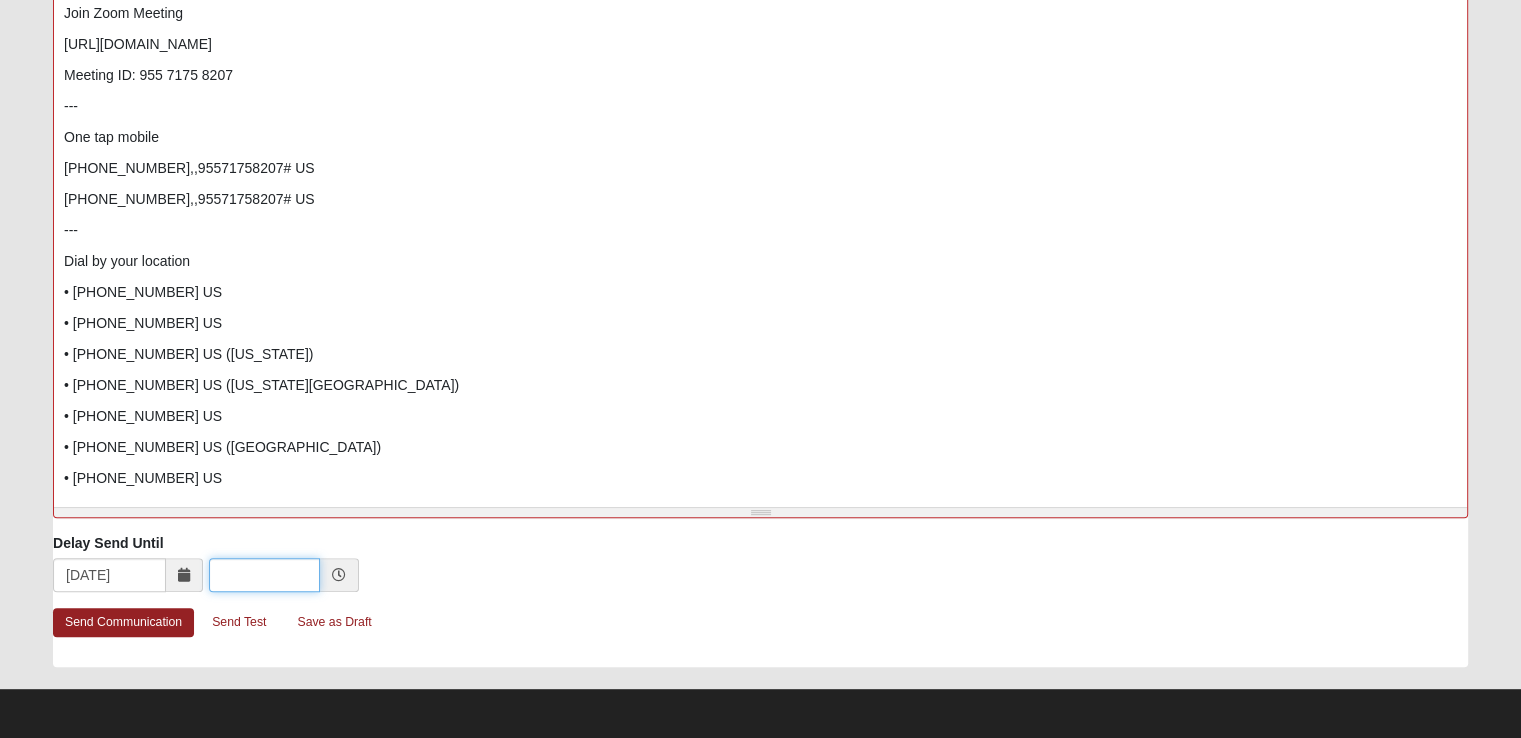 click at bounding box center [264, 575] 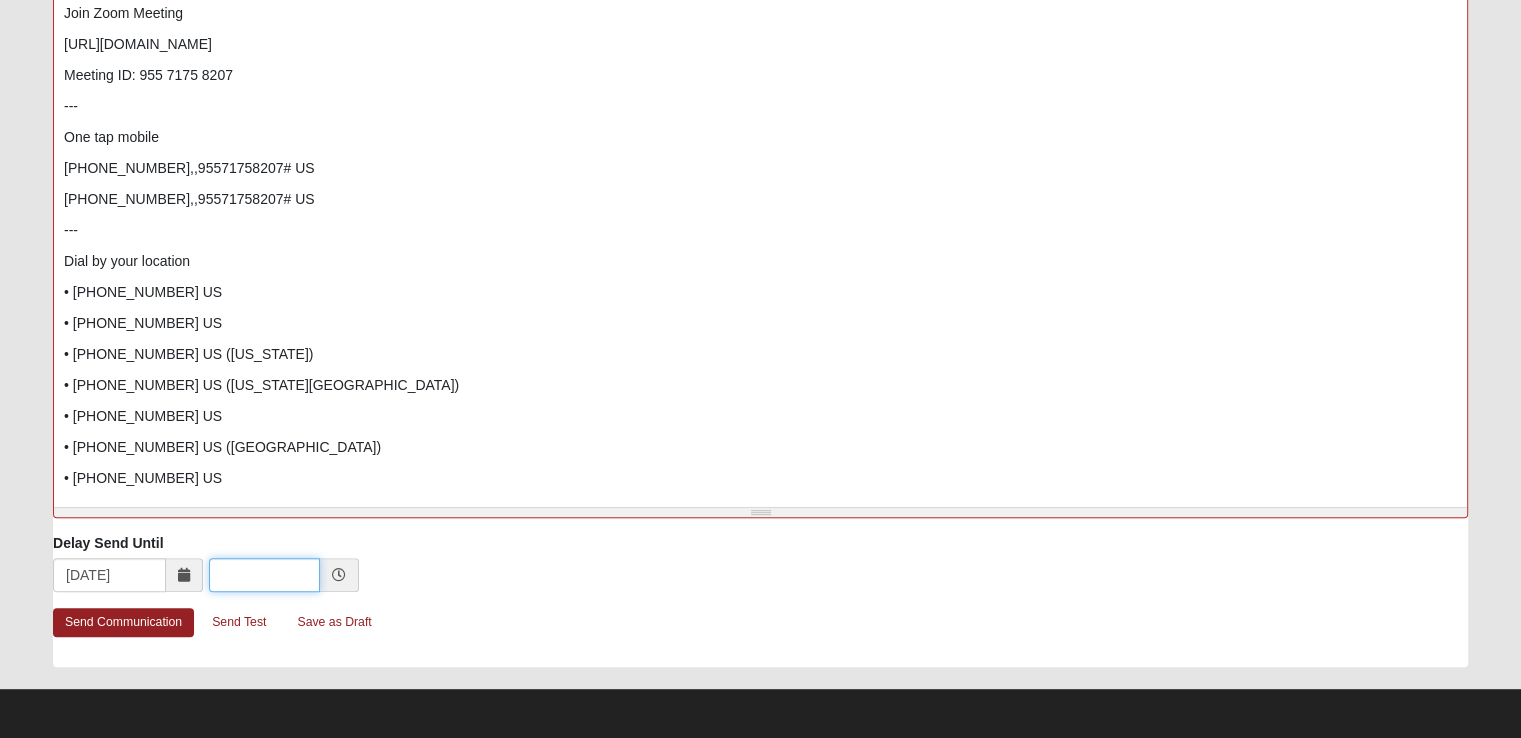 drag, startPoint x: 315, startPoint y: 581, endPoint x: 342, endPoint y: 578, distance: 27.166155 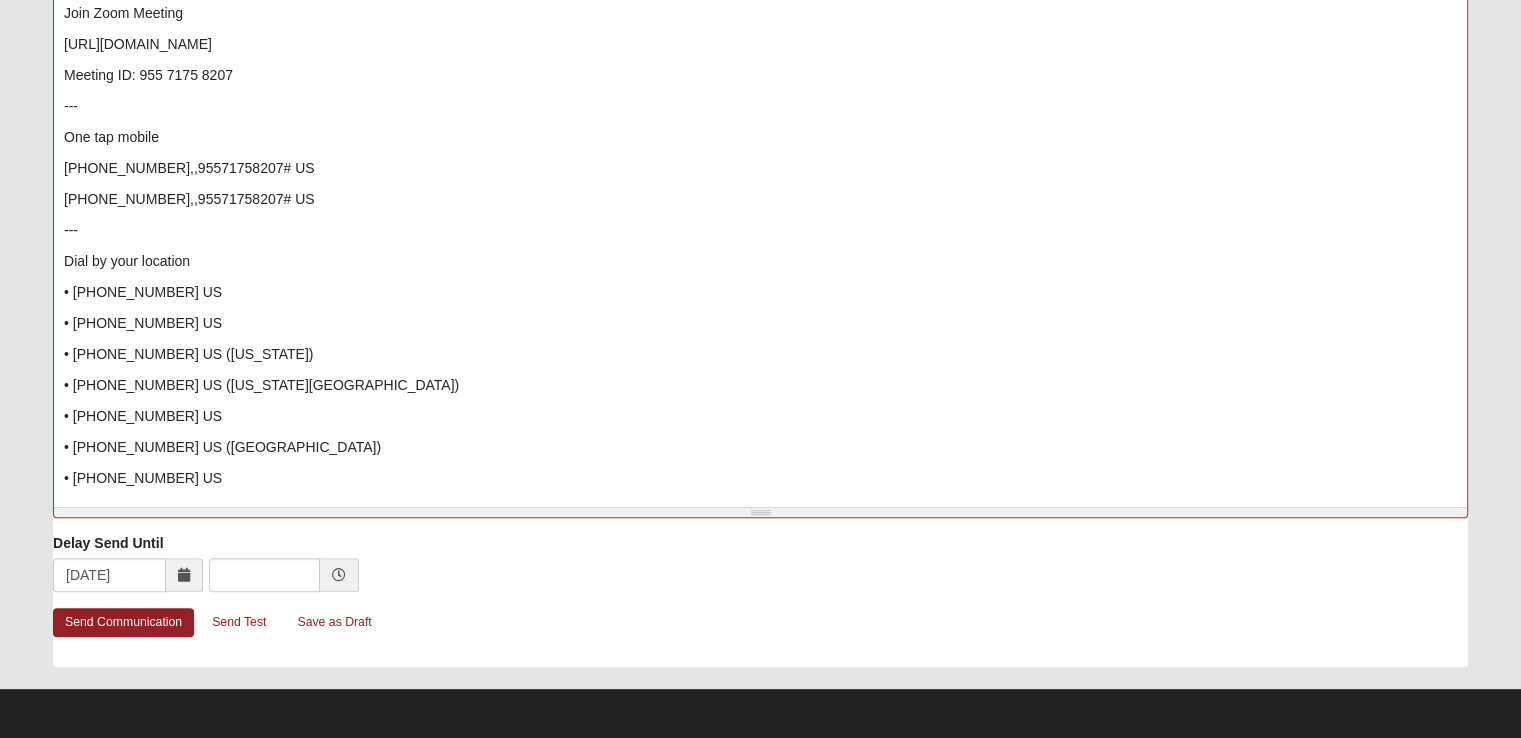 click at bounding box center [339, 575] 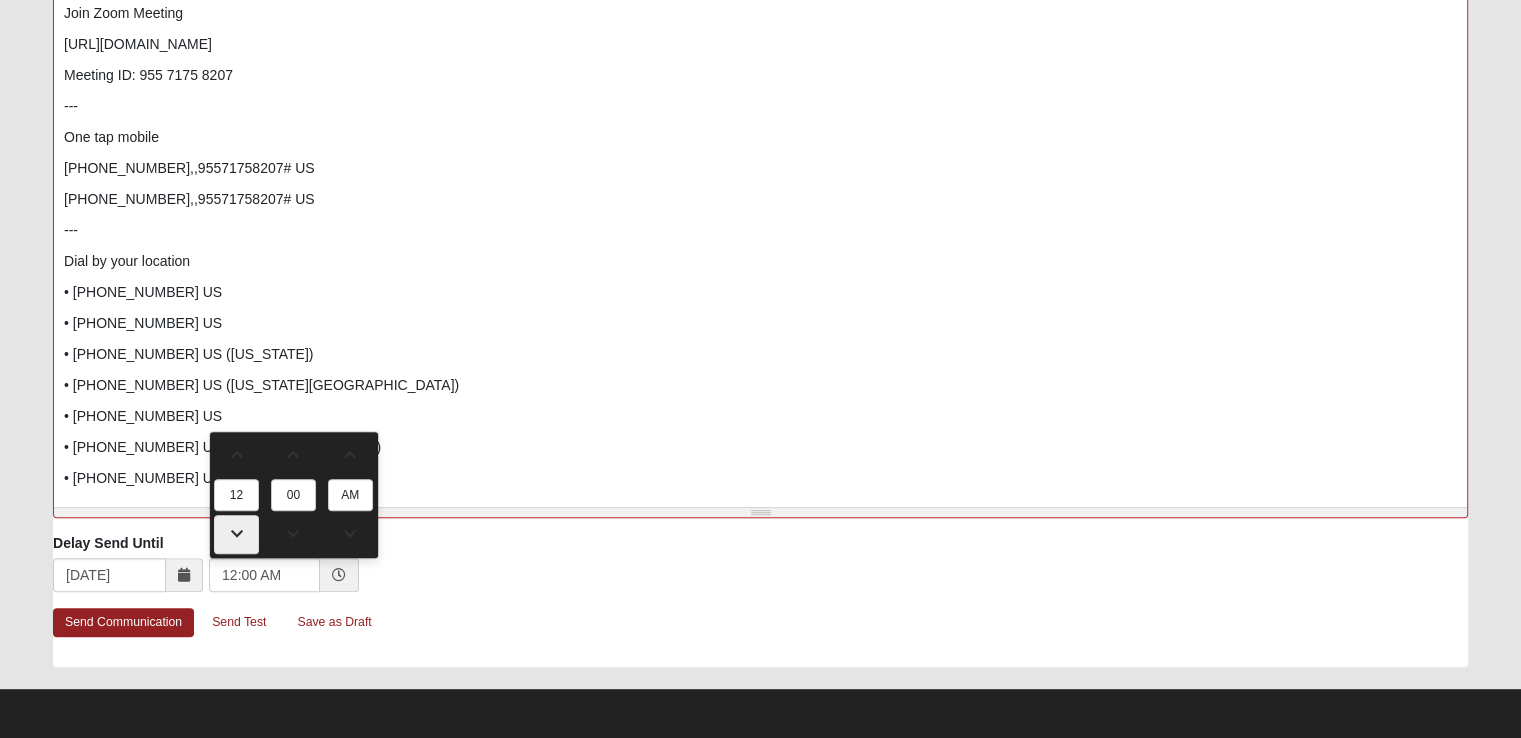 click at bounding box center (236, 534) 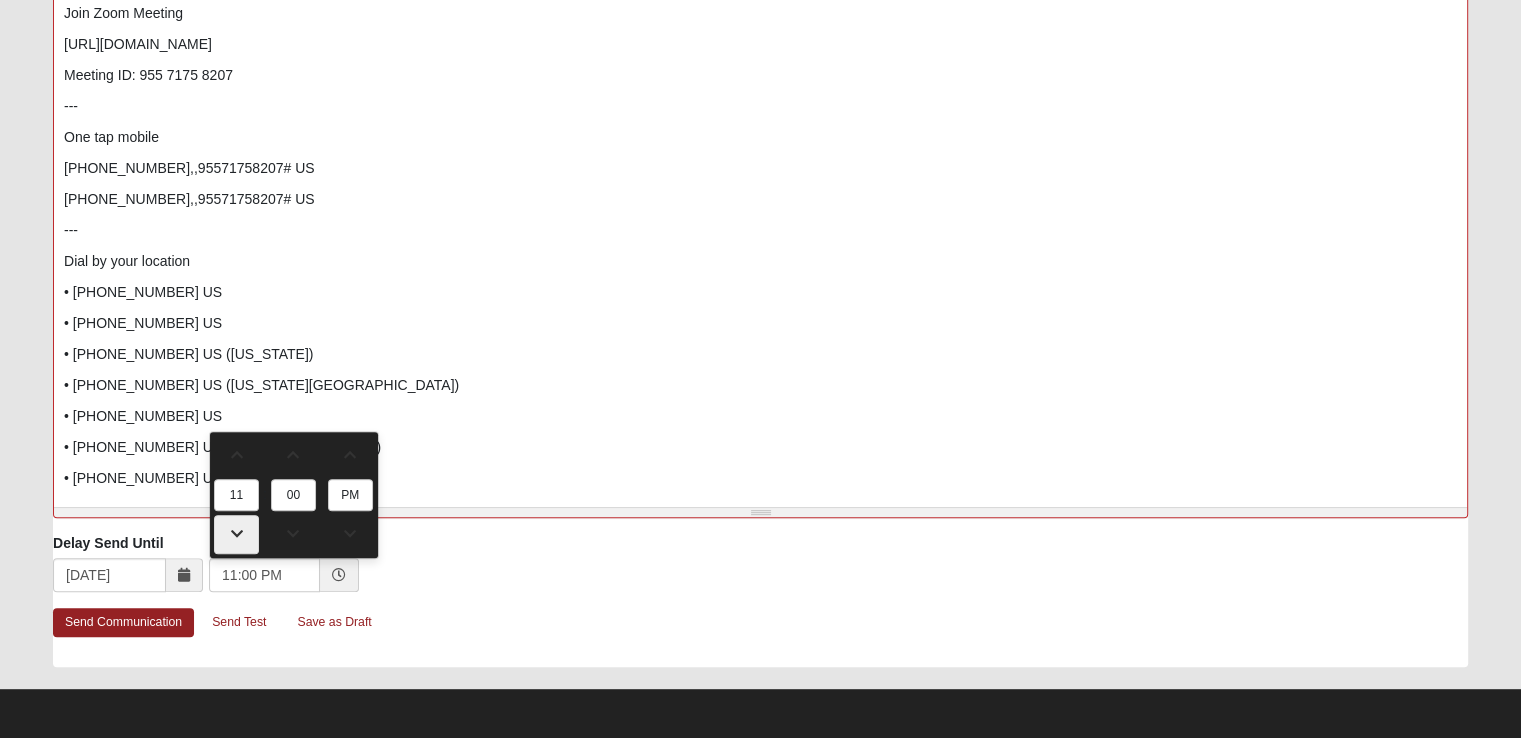 click at bounding box center (236, 534) 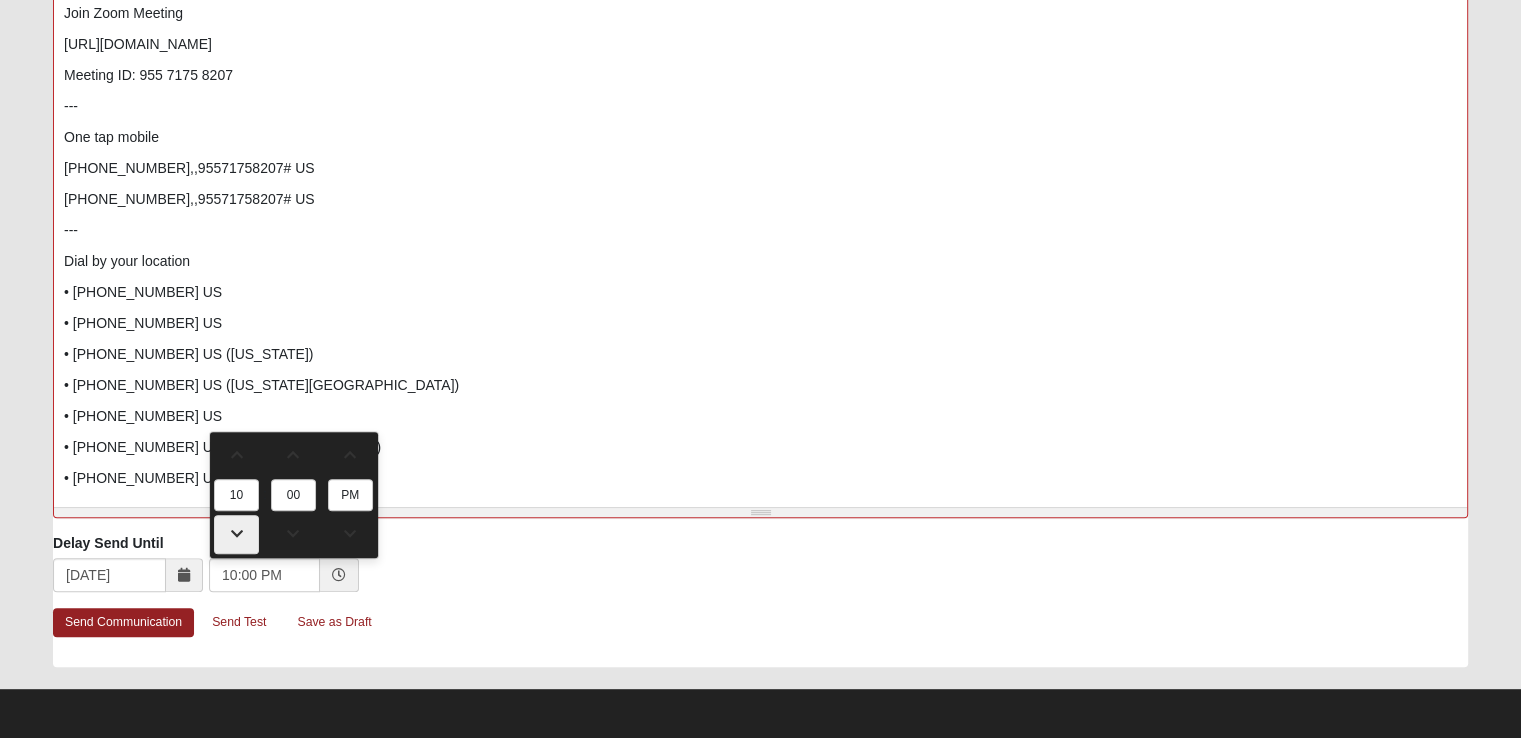 click at bounding box center [236, 534] 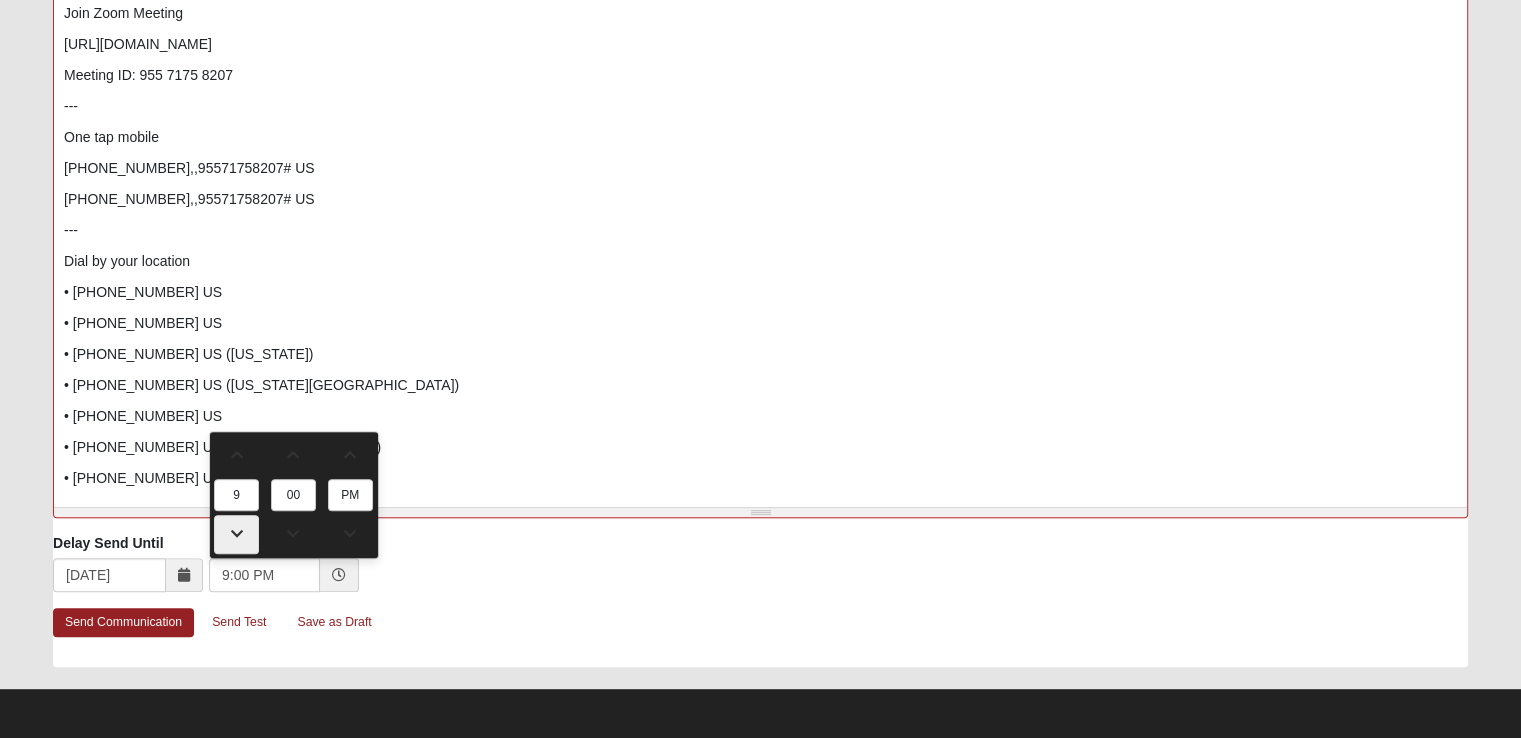 click at bounding box center (236, 534) 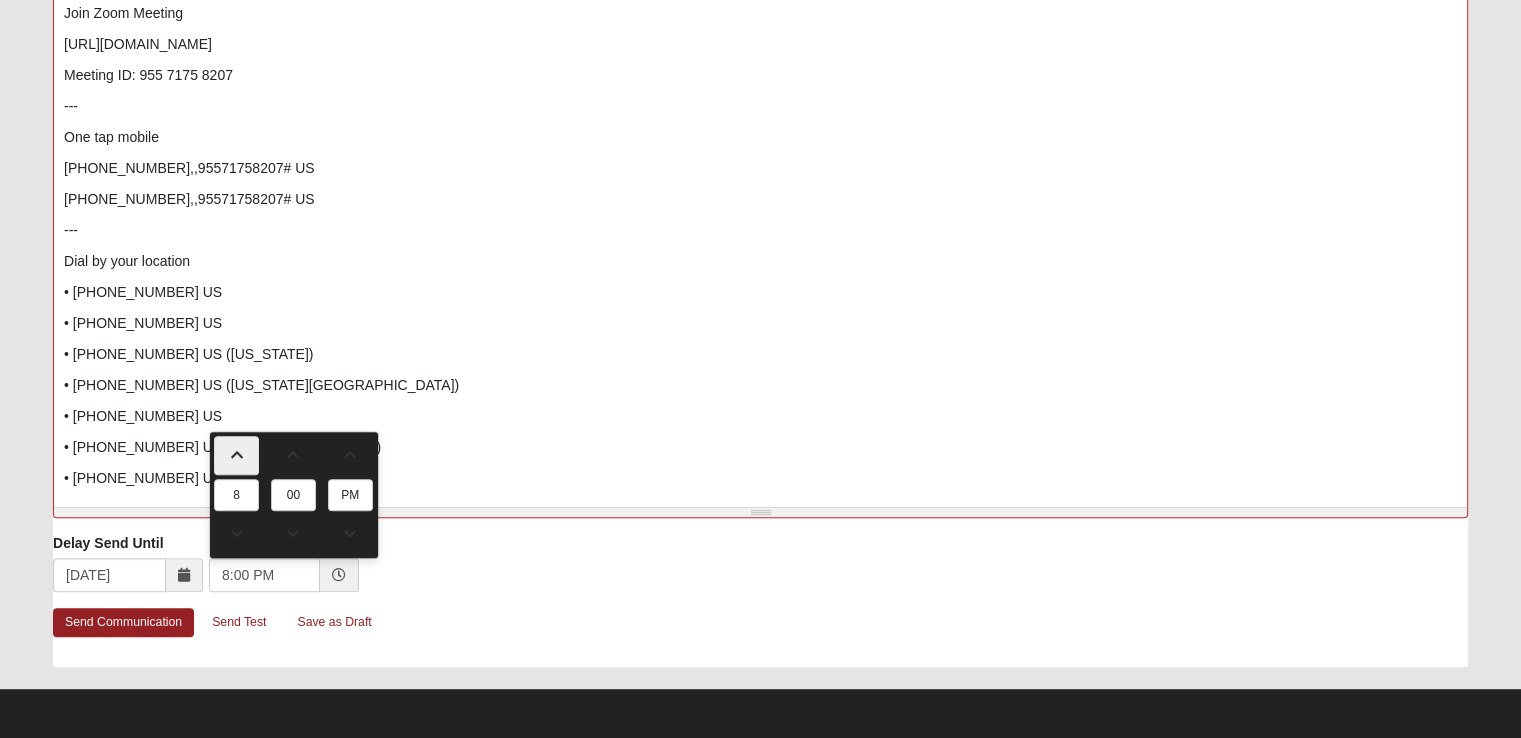 click at bounding box center (236, 455) 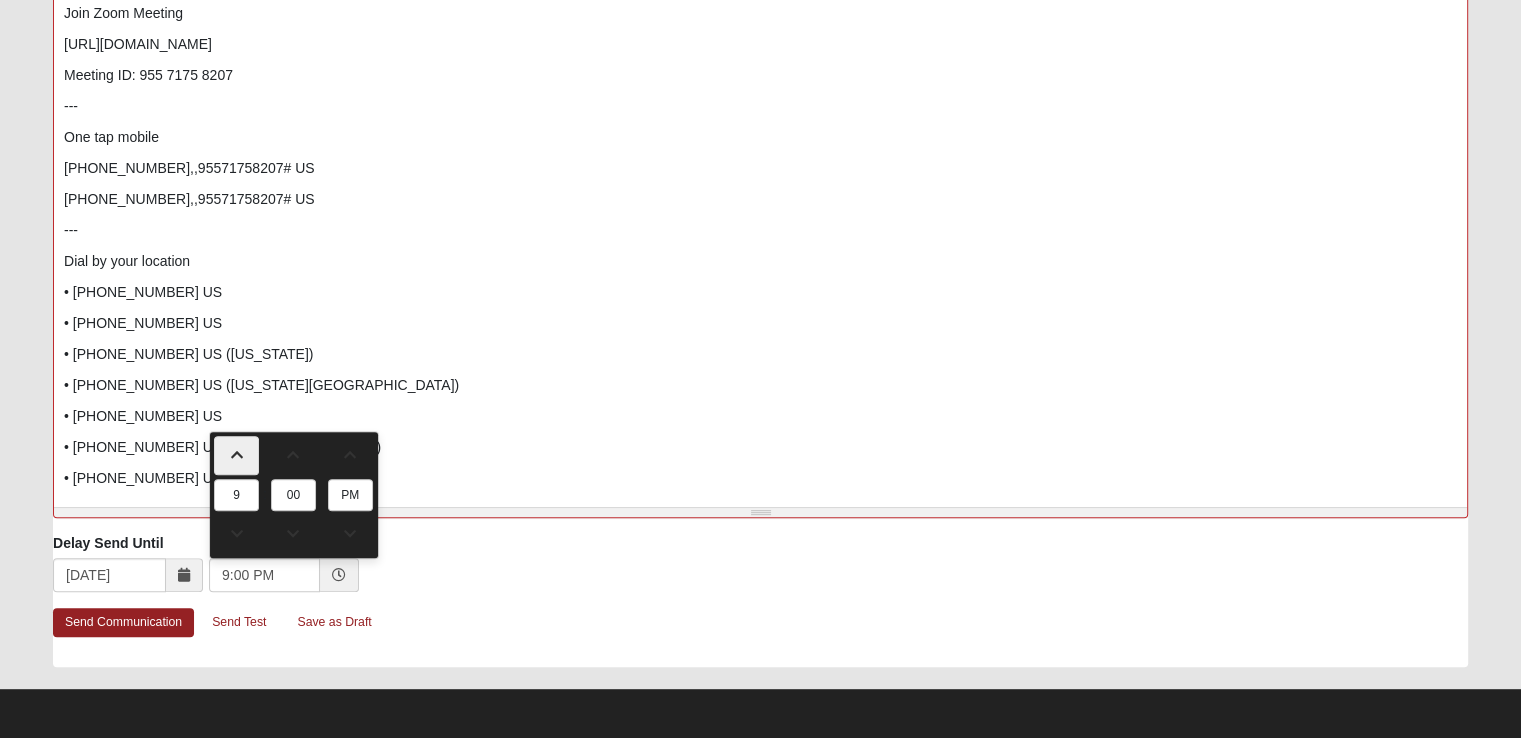 click at bounding box center [236, 455] 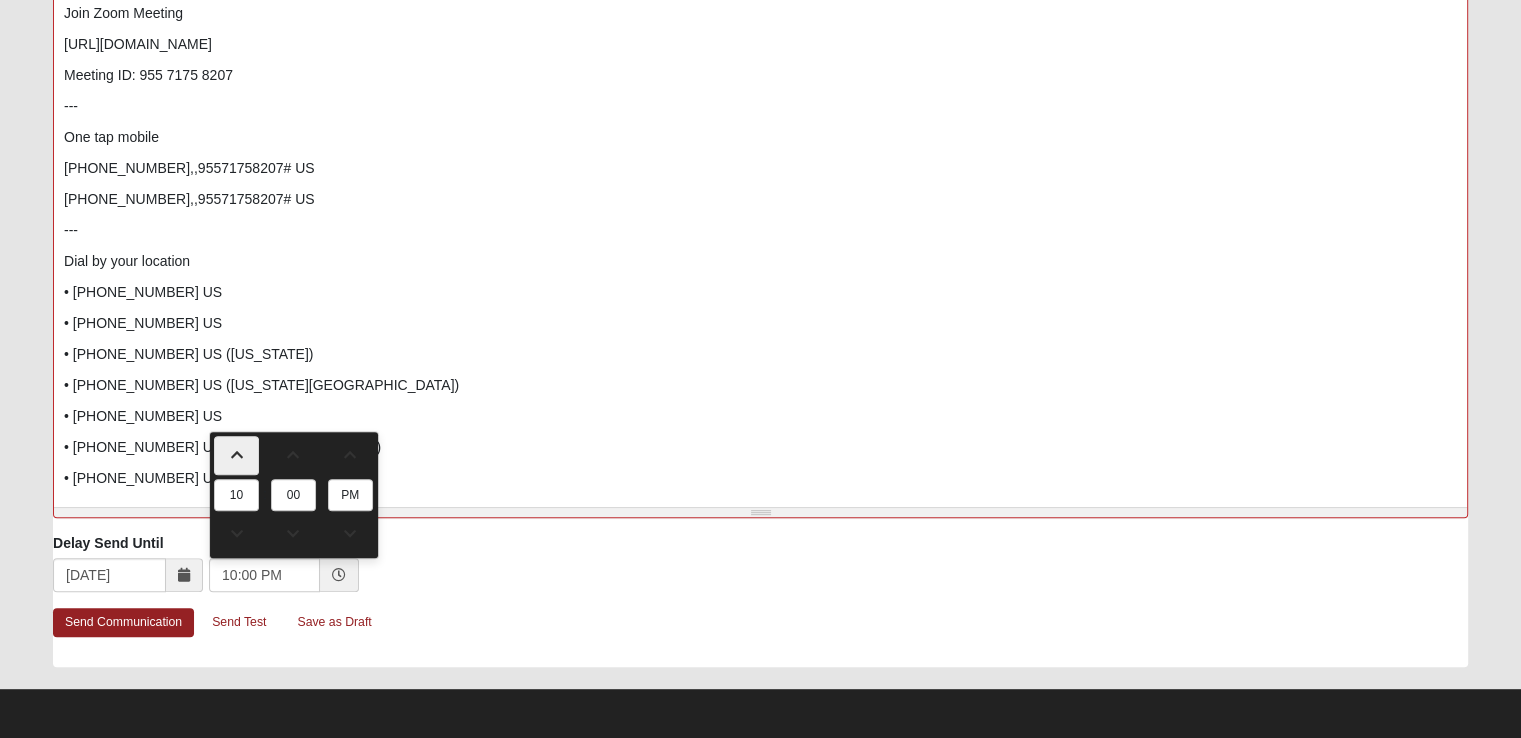 click at bounding box center (236, 455) 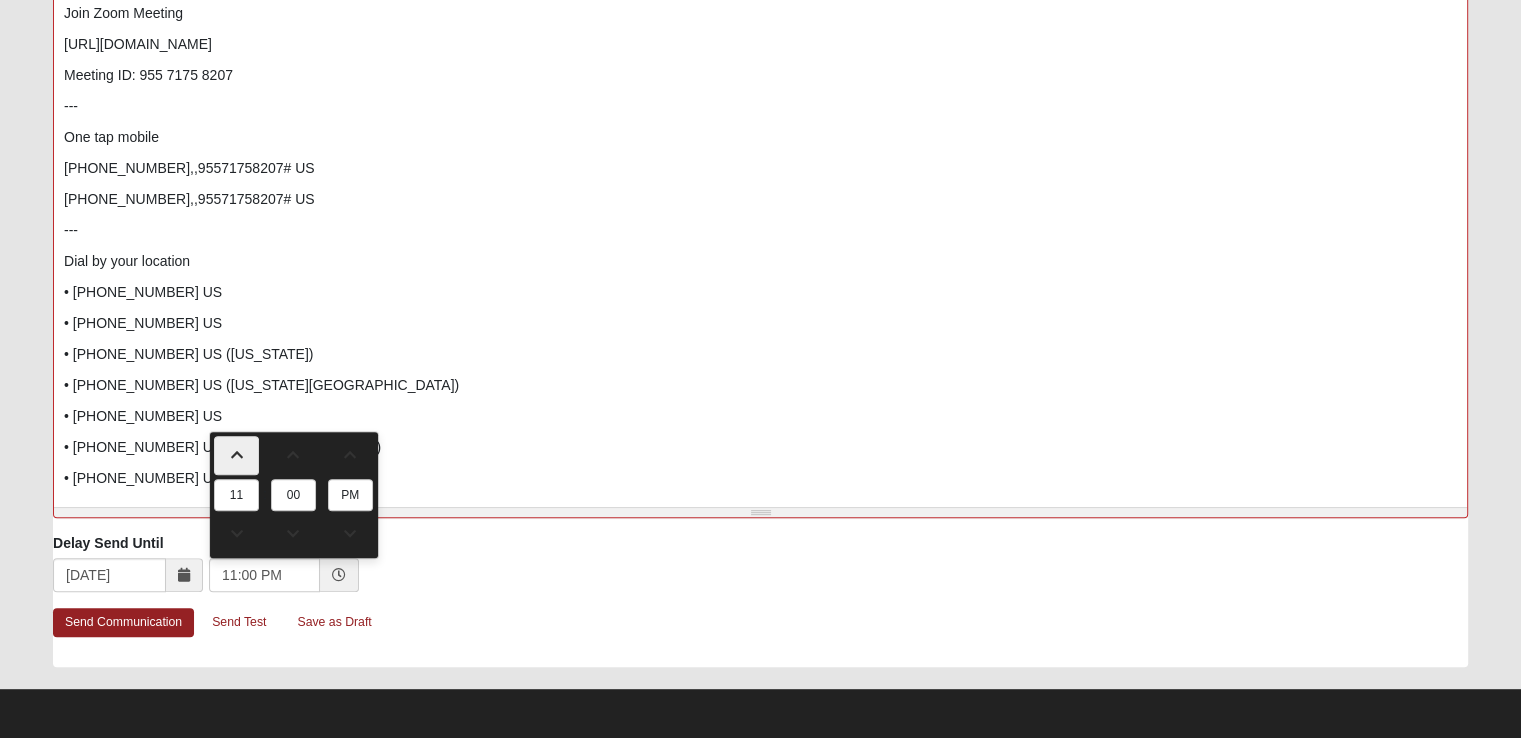 click at bounding box center (236, 455) 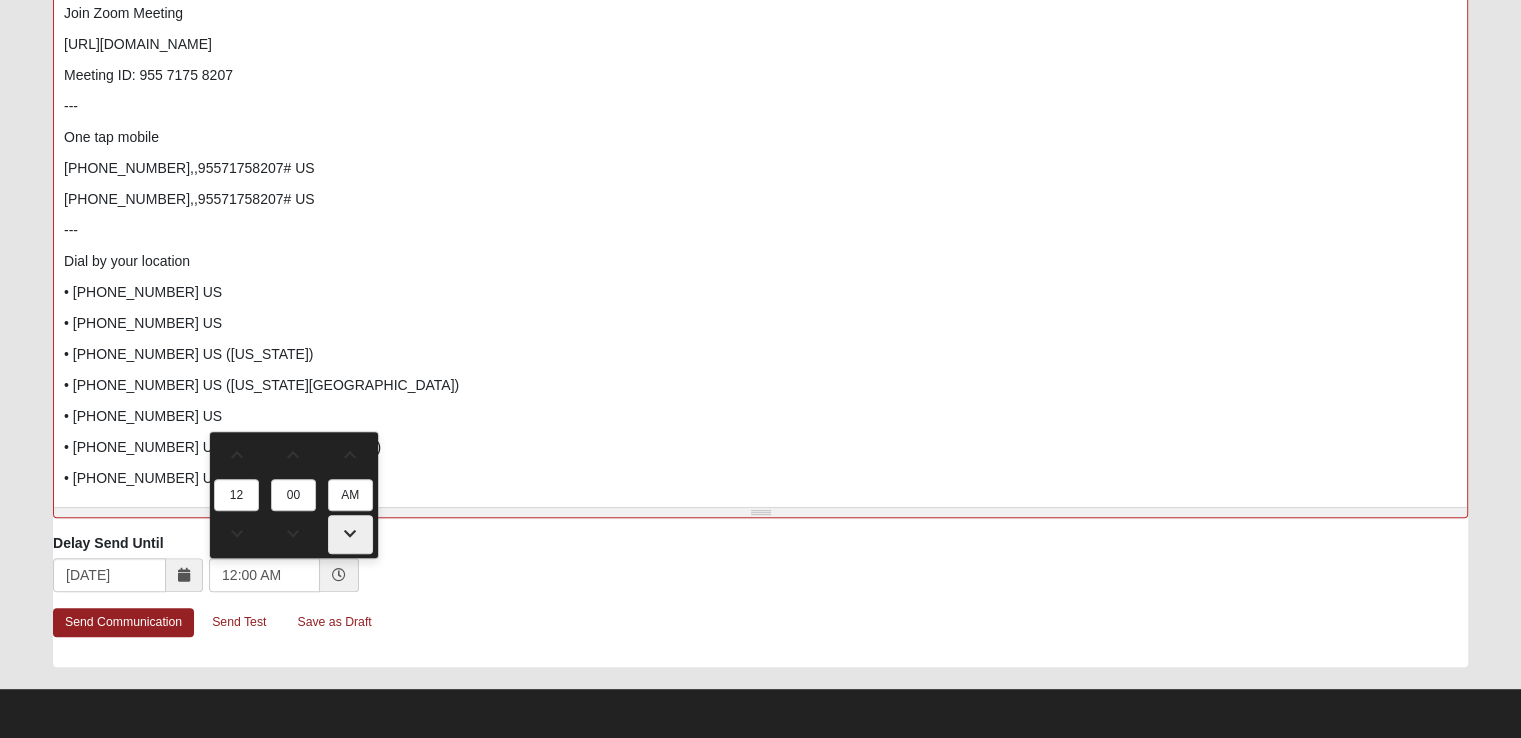 click at bounding box center (350, 534) 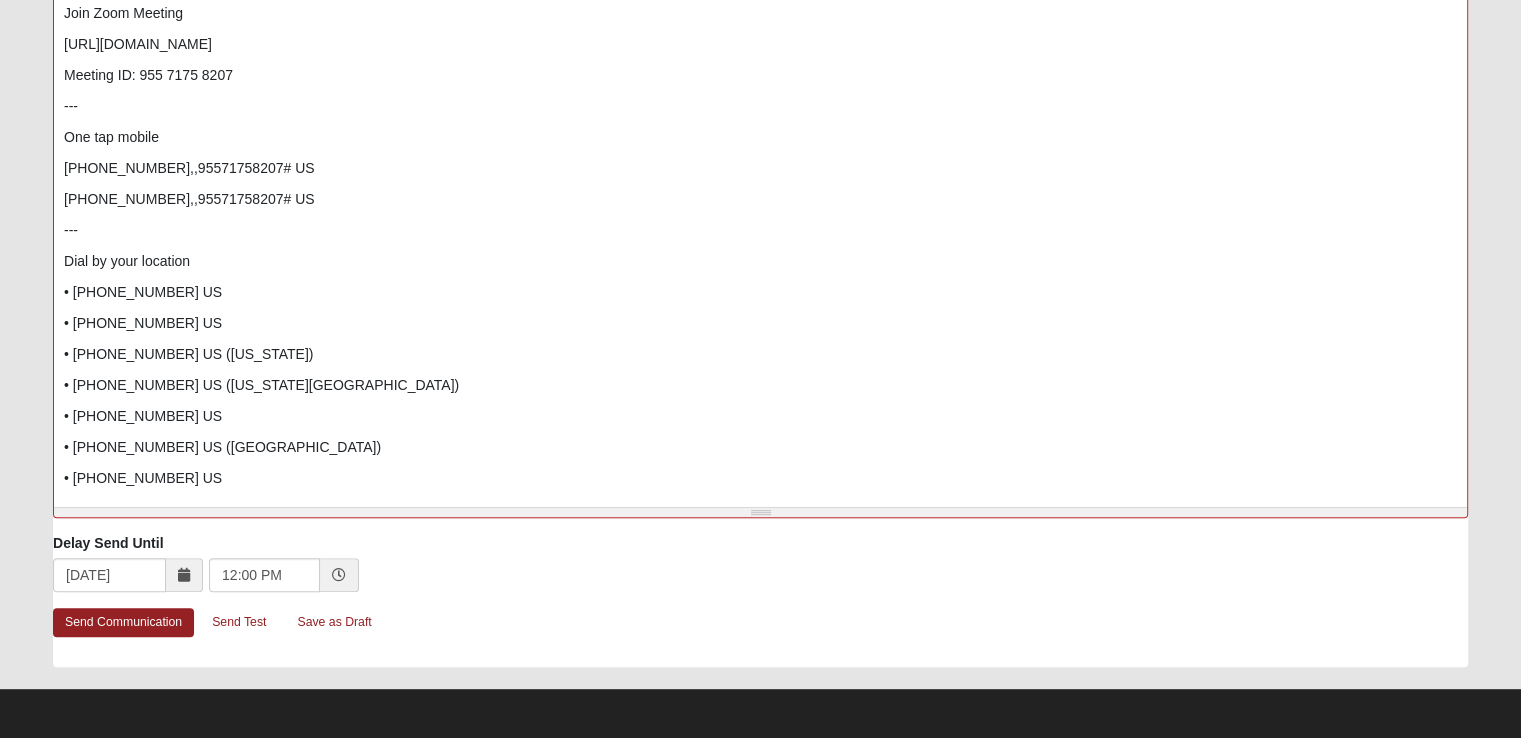 click on "Bulk Communication
To: 6 People
Add Person
Search
Name
Address
Phone
Email" at bounding box center (760, -2) 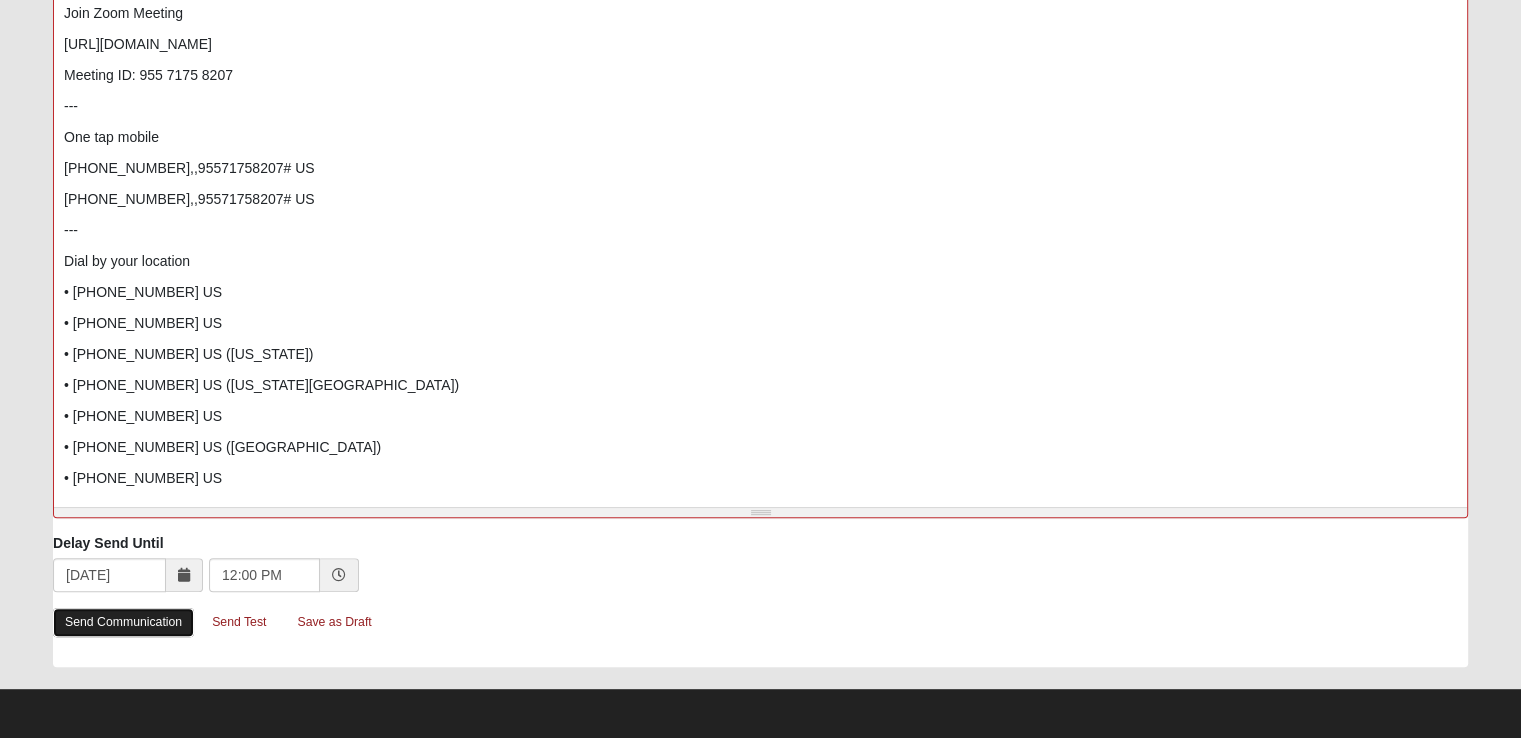 click on "Send Communication" at bounding box center (123, 622) 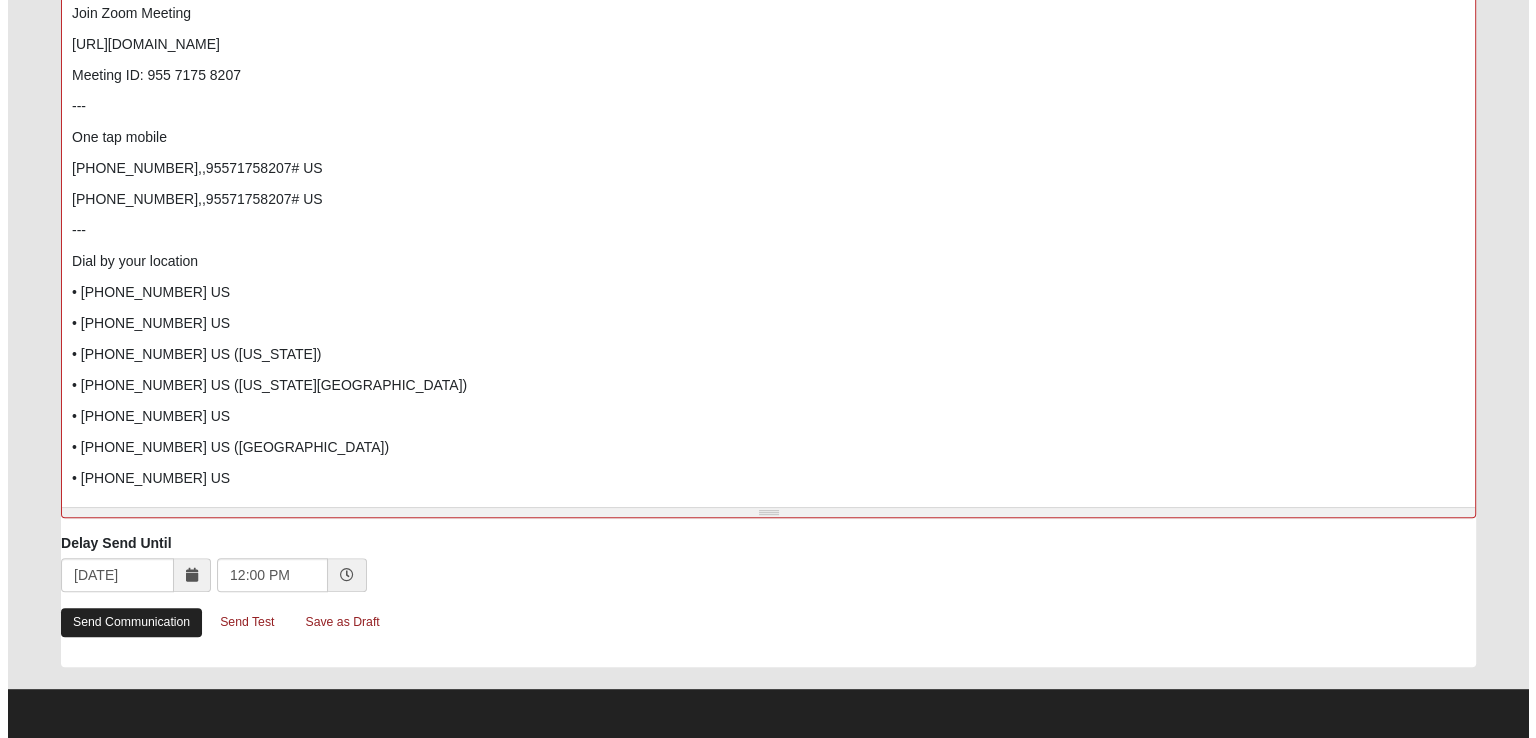 scroll, scrollTop: 0, scrollLeft: 0, axis: both 